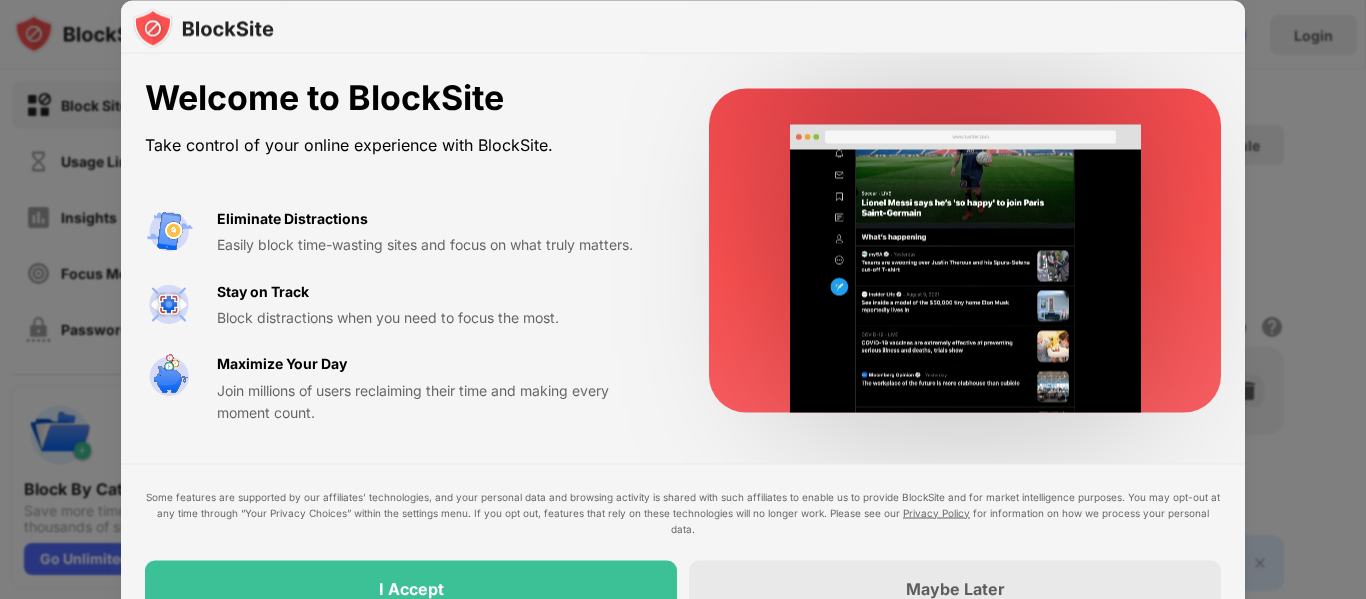 scroll, scrollTop: 0, scrollLeft: 0, axis: both 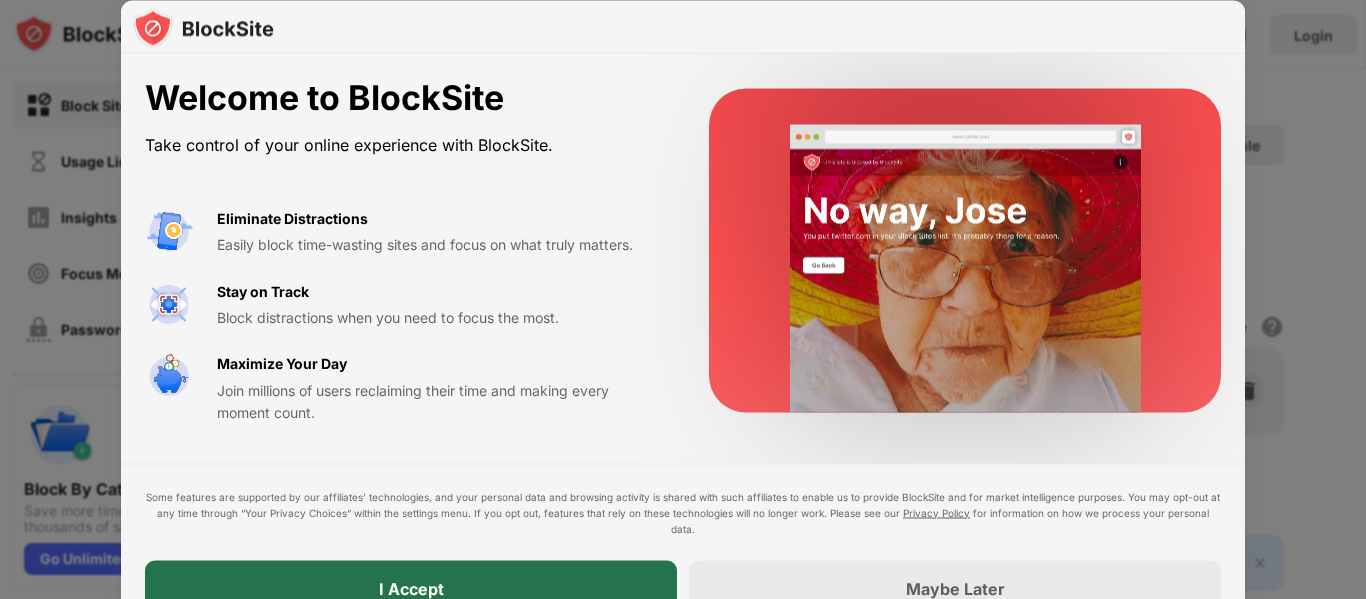 click on "I Accept" at bounding box center (411, 588) 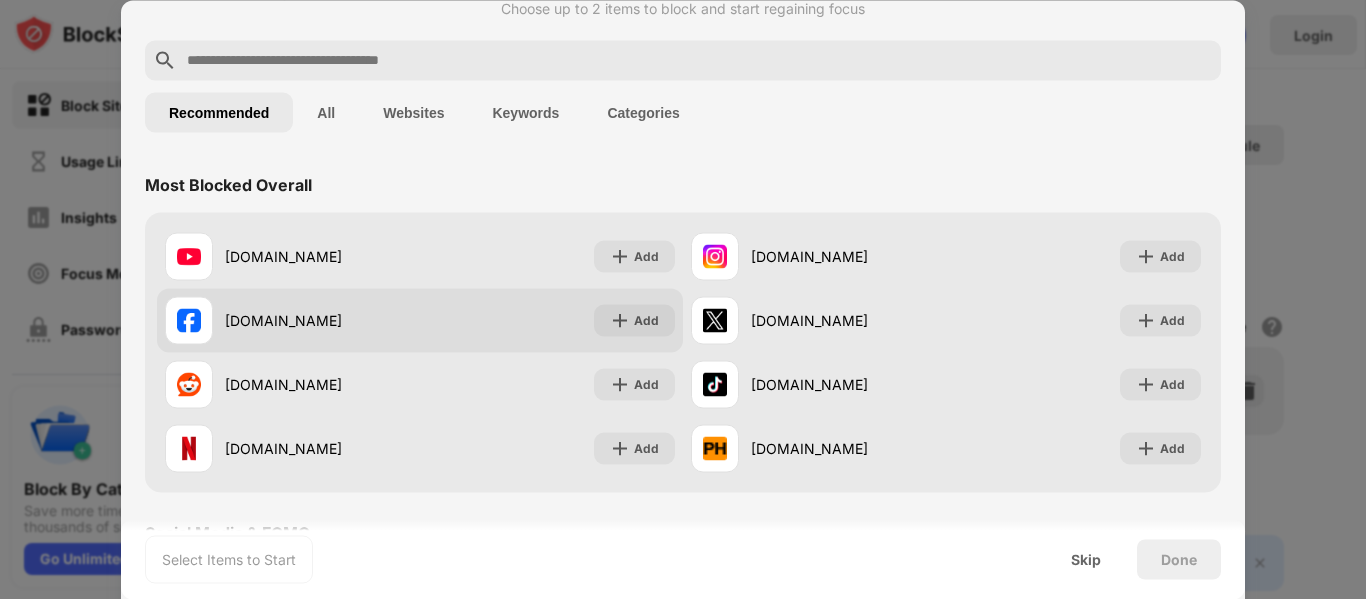 scroll, scrollTop: 0, scrollLeft: 0, axis: both 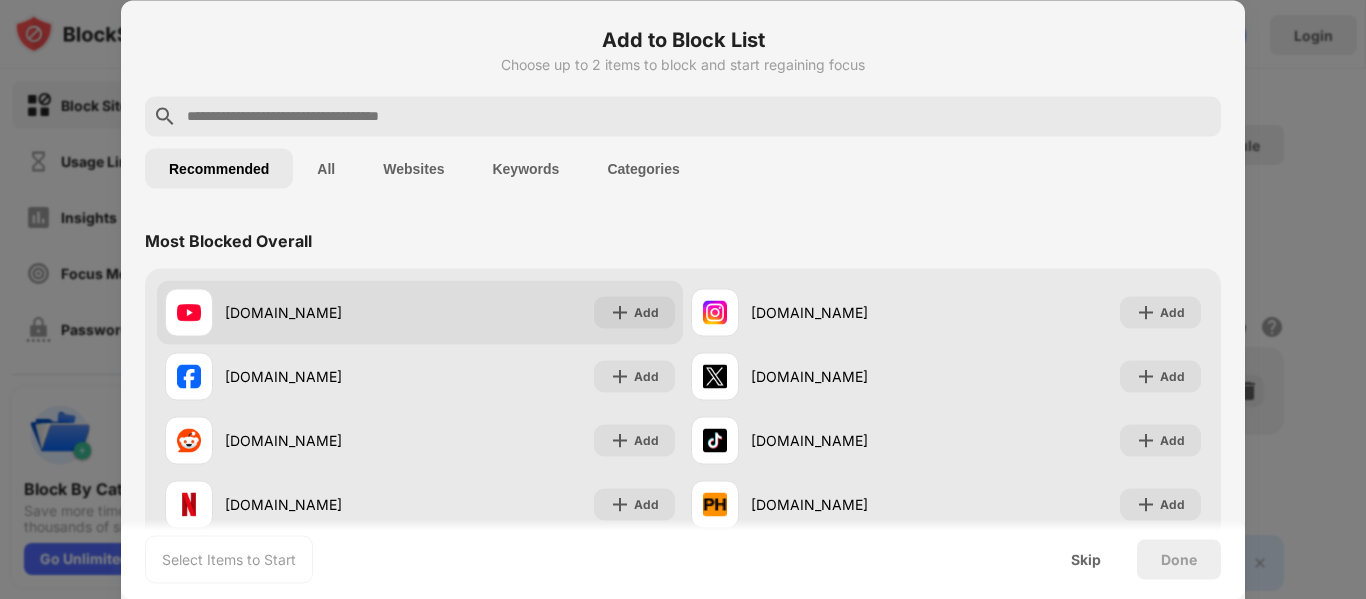 click on "youtube.com Add" at bounding box center (420, 312) 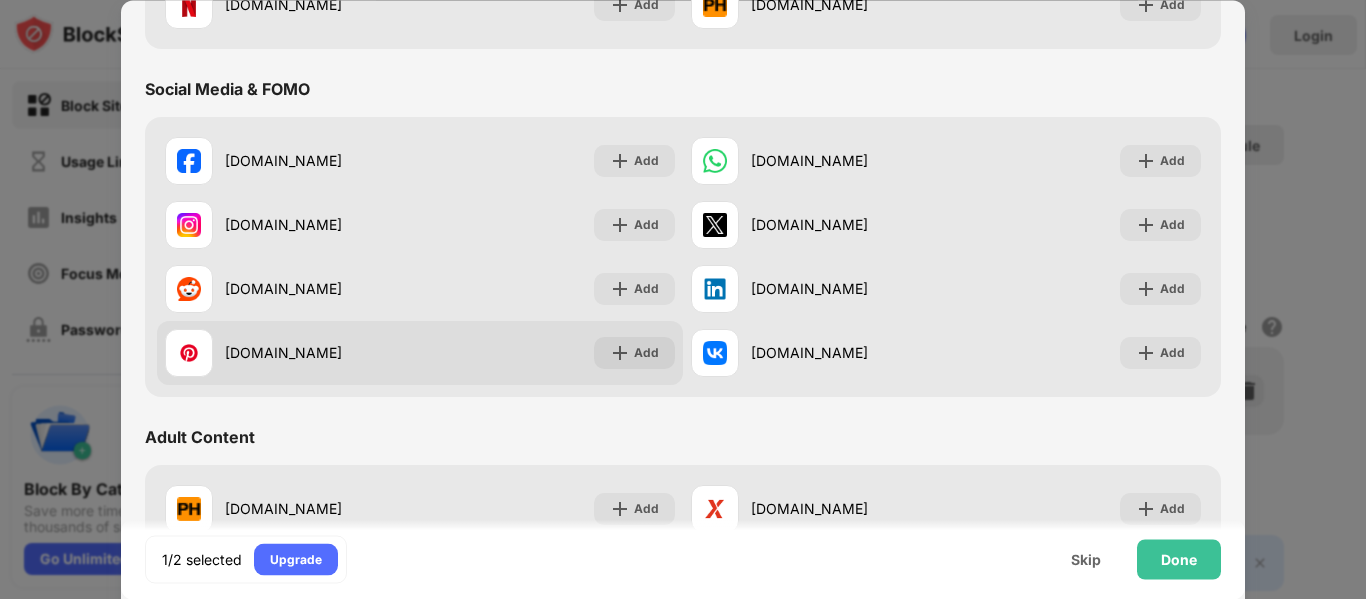 scroll, scrollTop: 497, scrollLeft: 0, axis: vertical 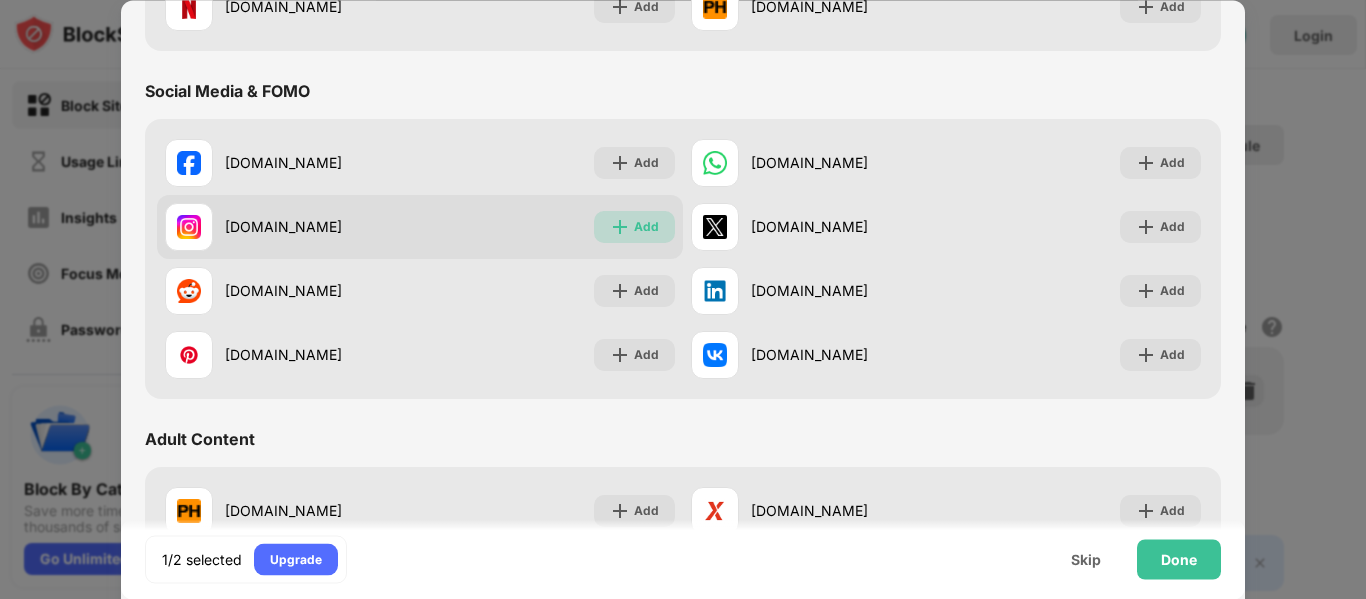 click at bounding box center (620, 227) 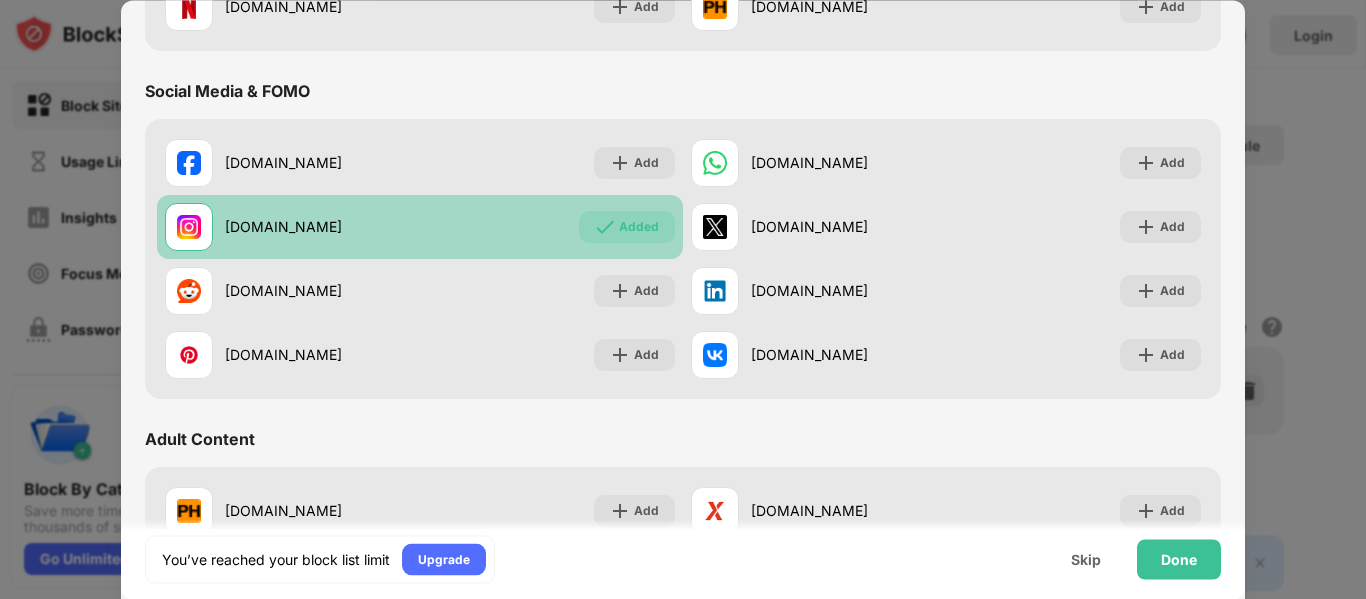 click on "Added" at bounding box center [639, 227] 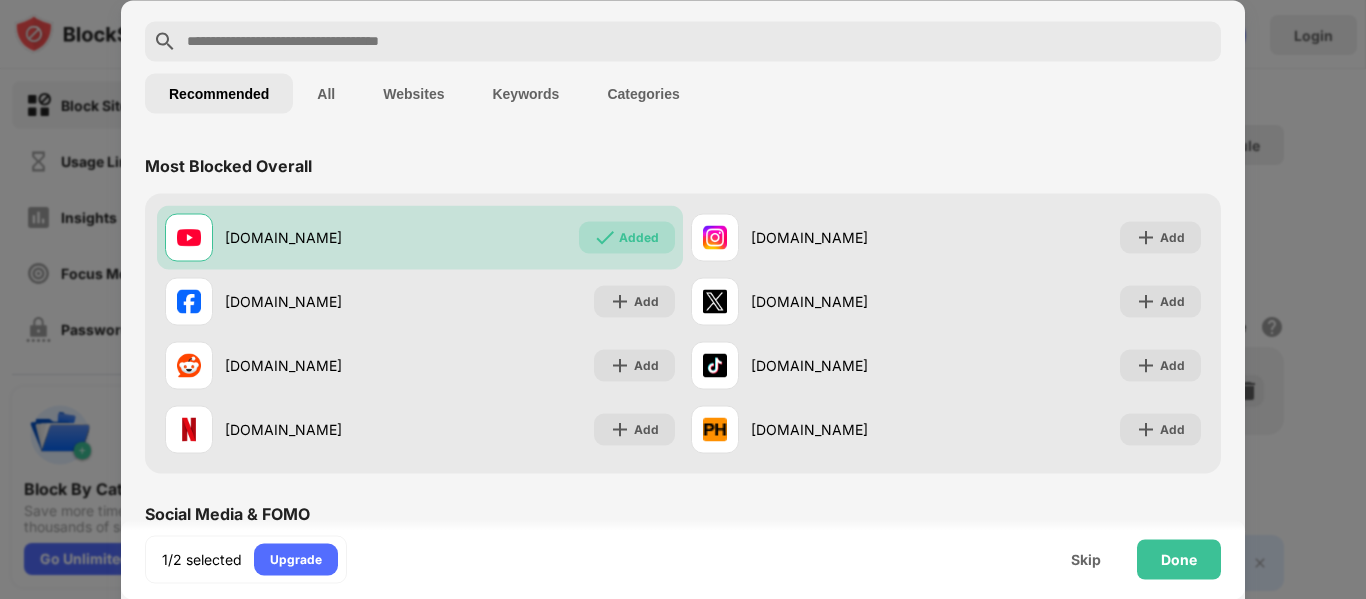 scroll, scrollTop: 72, scrollLeft: 0, axis: vertical 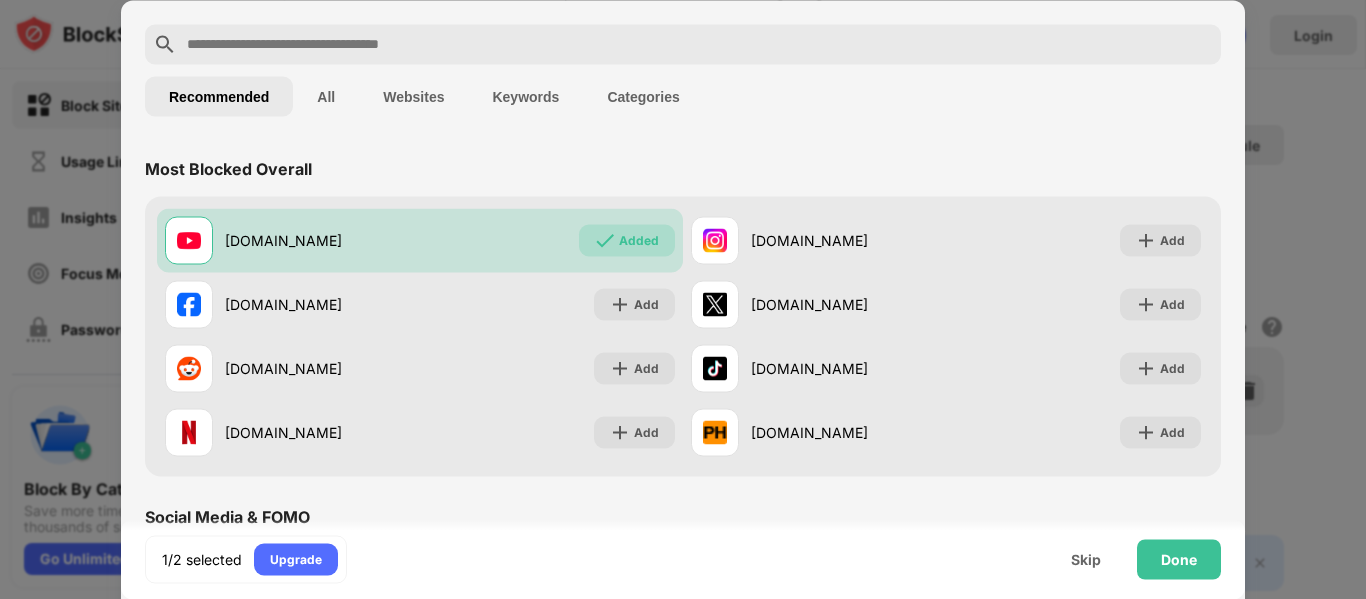 click at bounding box center (699, 44) 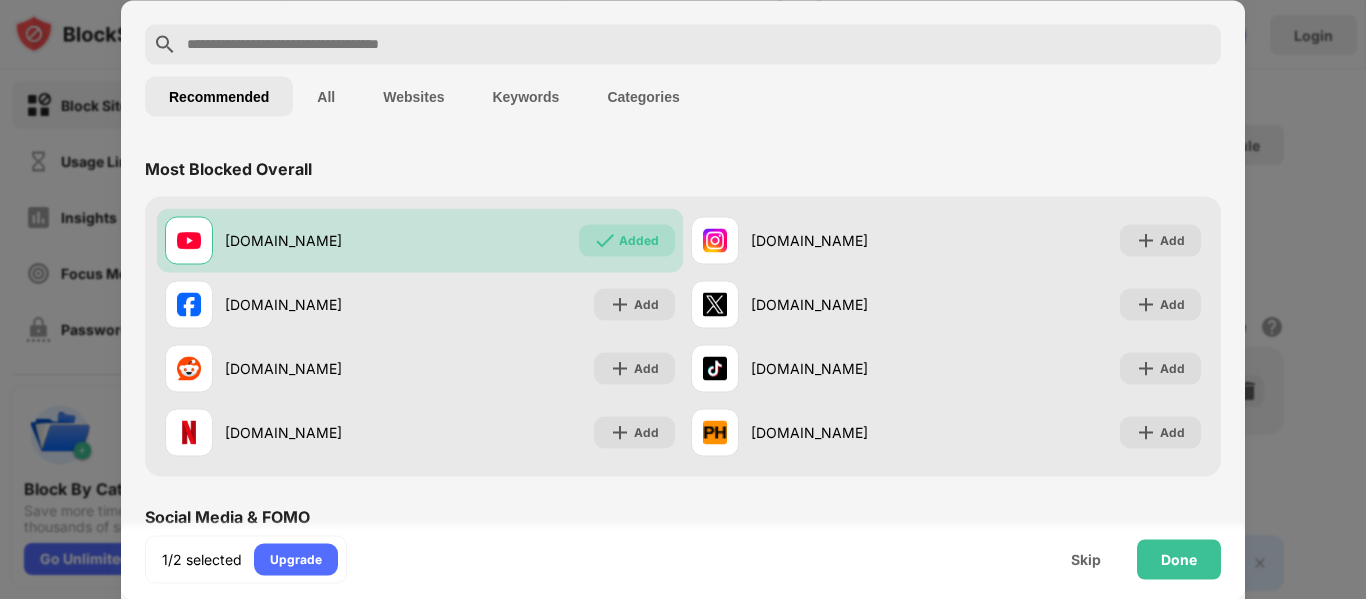 click at bounding box center [699, 44] 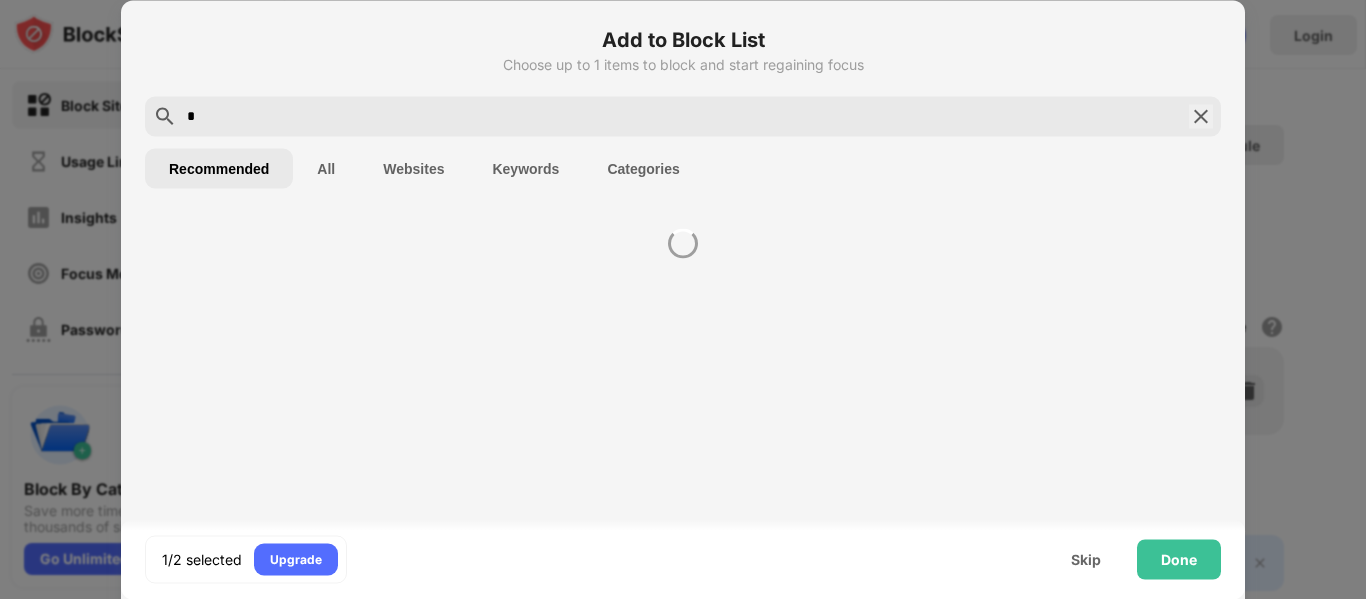 scroll, scrollTop: 0, scrollLeft: 0, axis: both 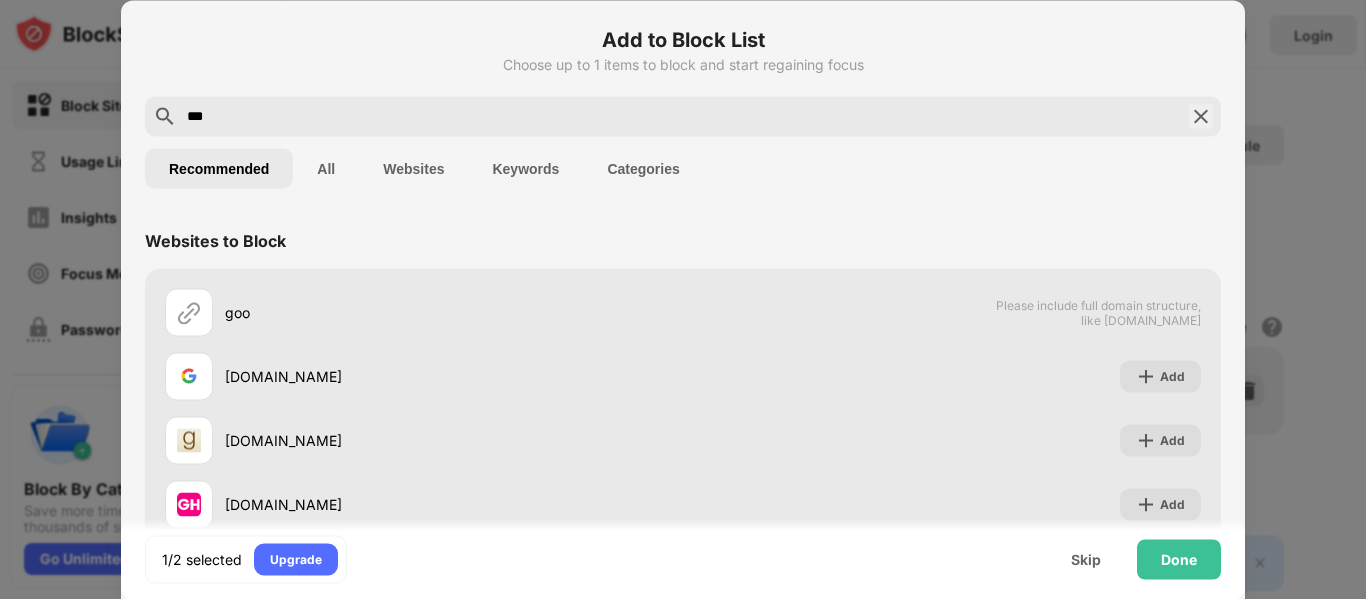click on "Websites" at bounding box center (413, 168) 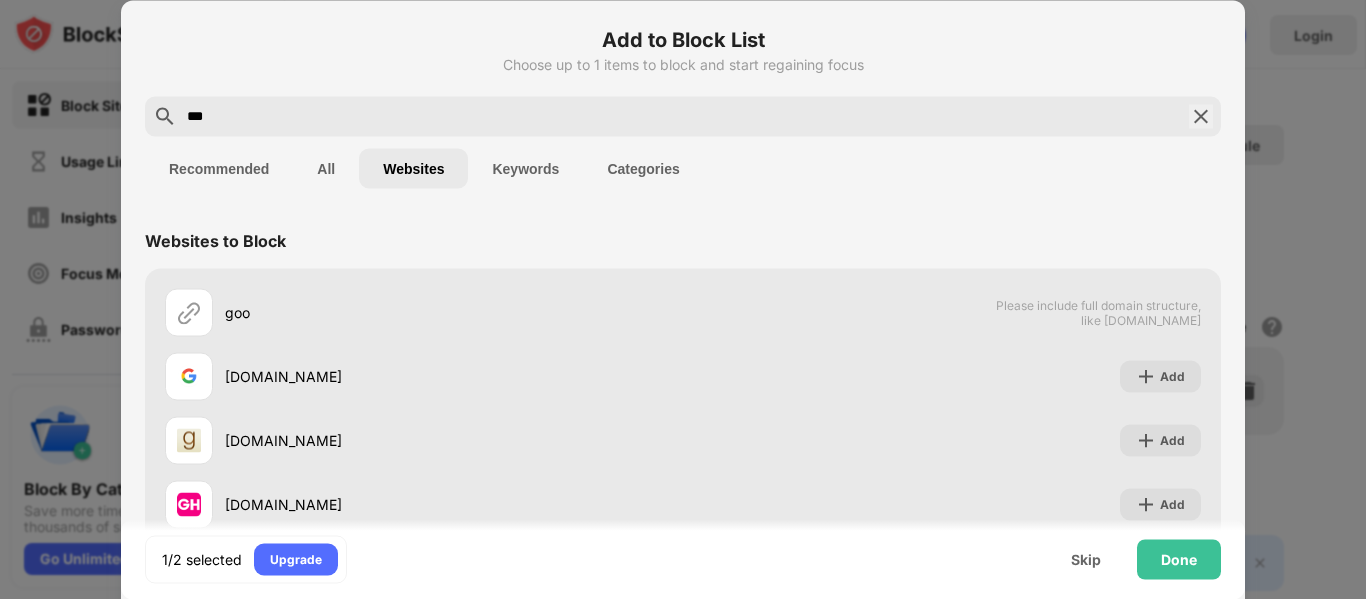 click on "***" at bounding box center [683, 116] 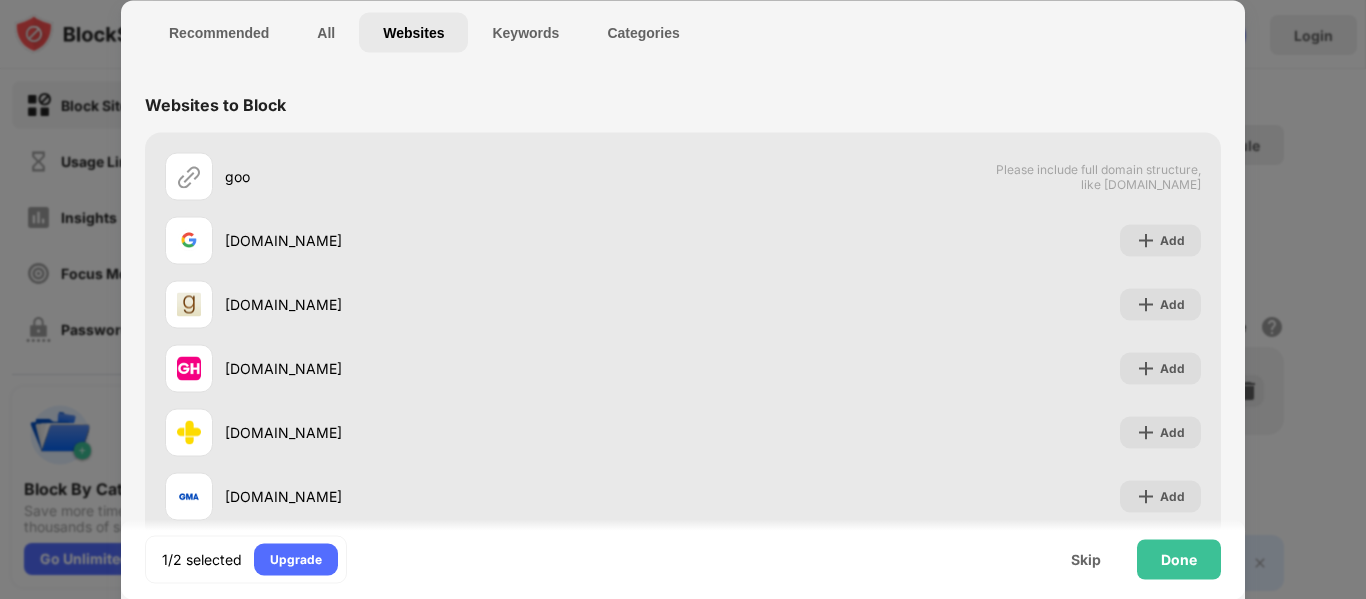 scroll, scrollTop: 0, scrollLeft: 0, axis: both 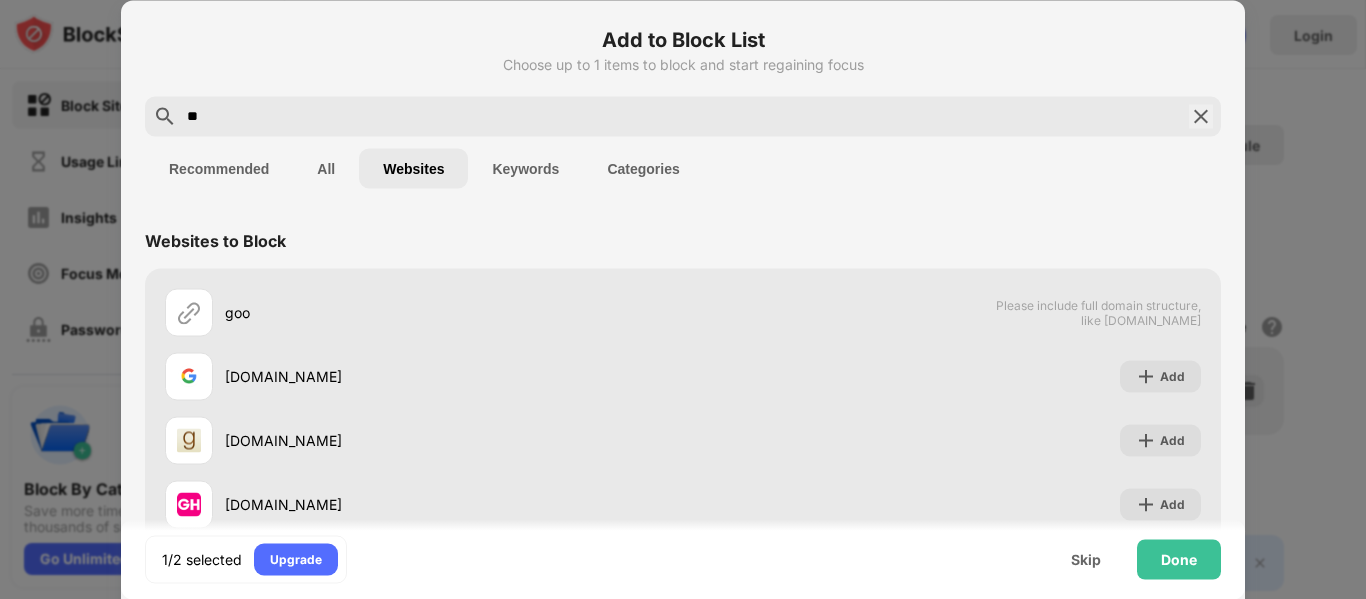 type on "*" 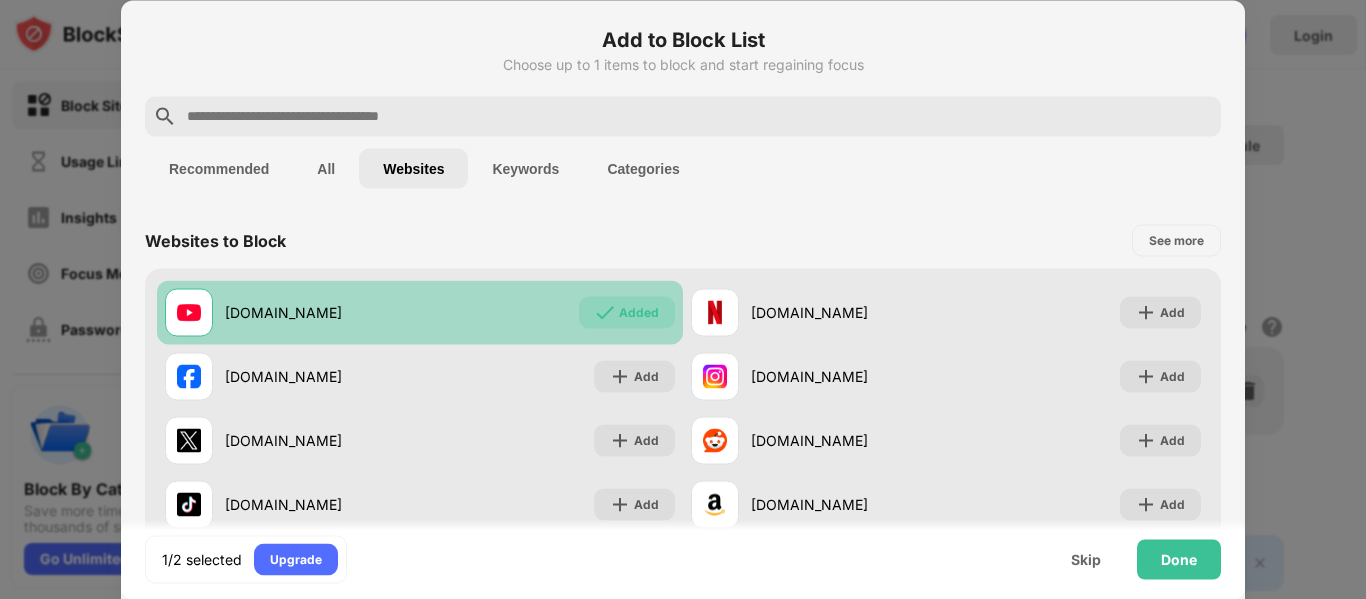click on "Added" at bounding box center (627, 312) 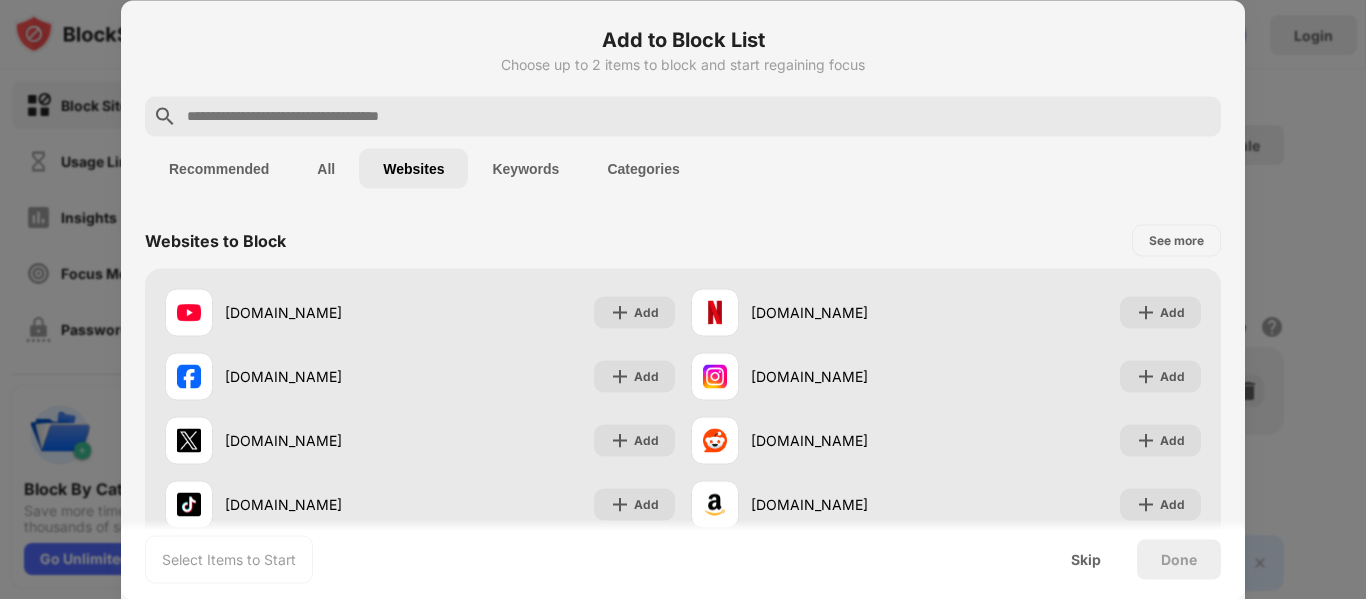 click at bounding box center [699, 116] 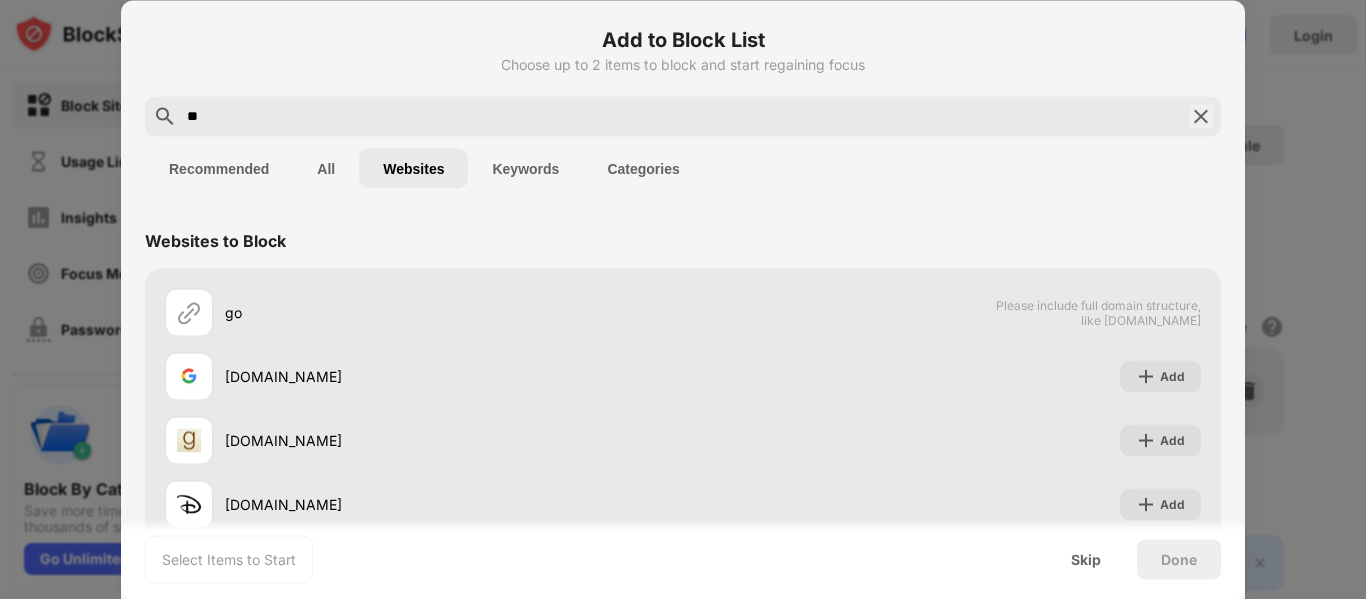 type on "*" 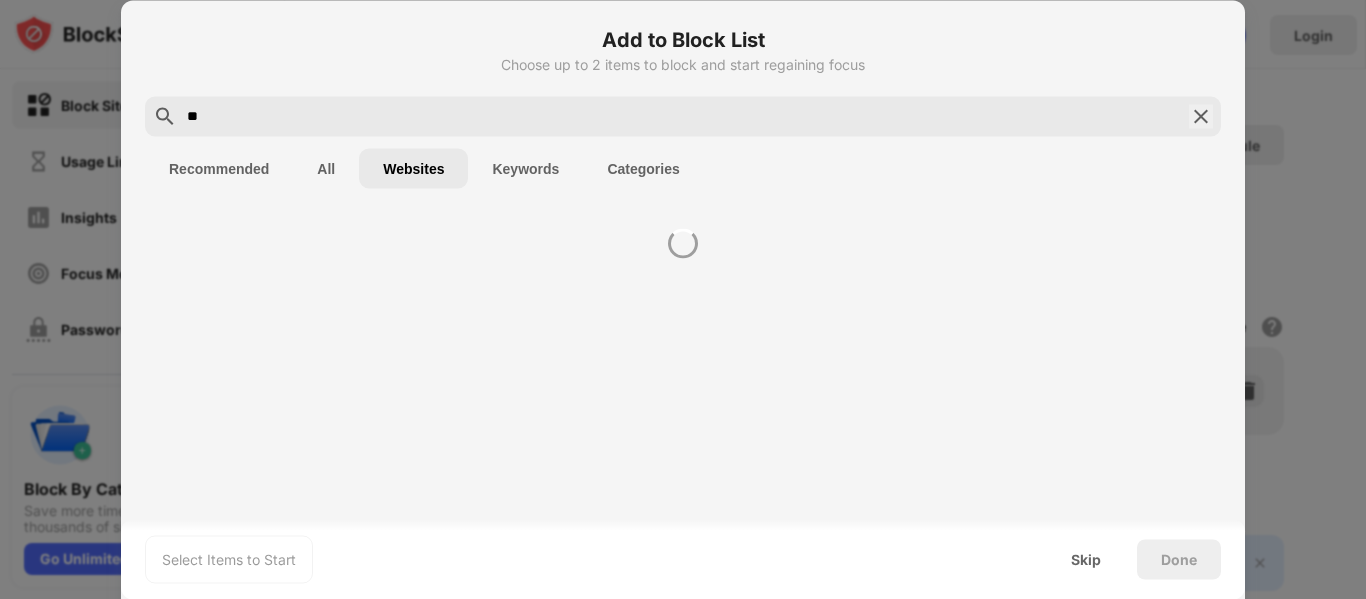 type on "*" 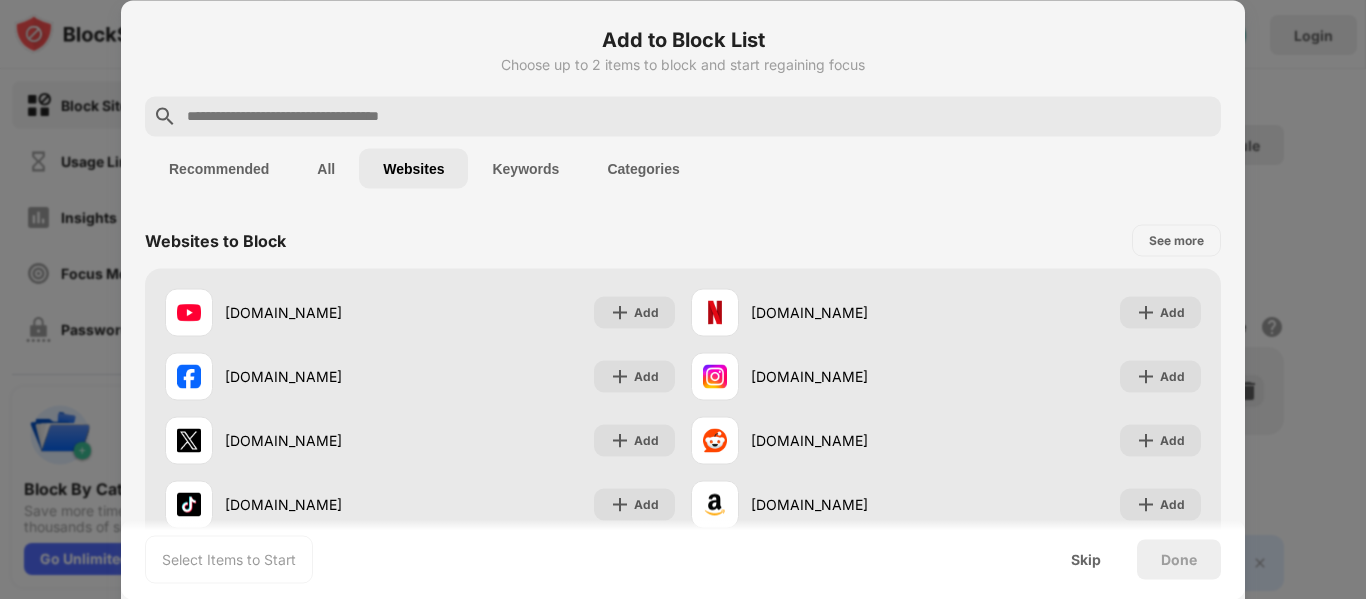 click on "Keywords" at bounding box center [525, 168] 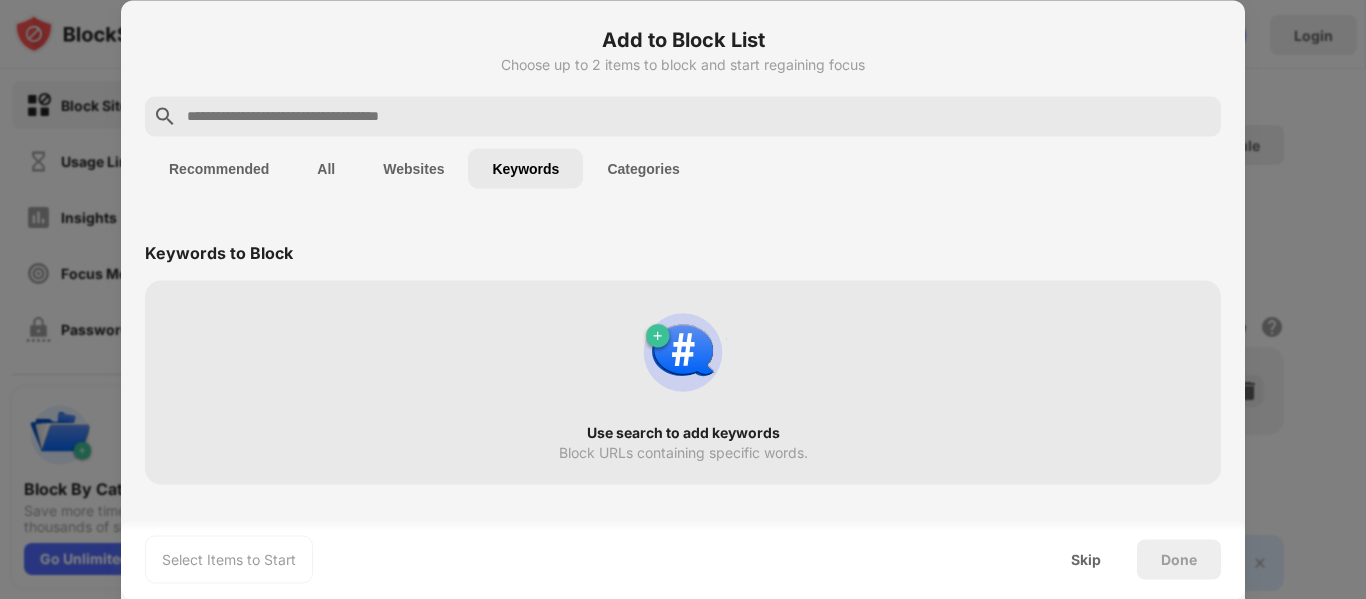 click at bounding box center (699, 116) 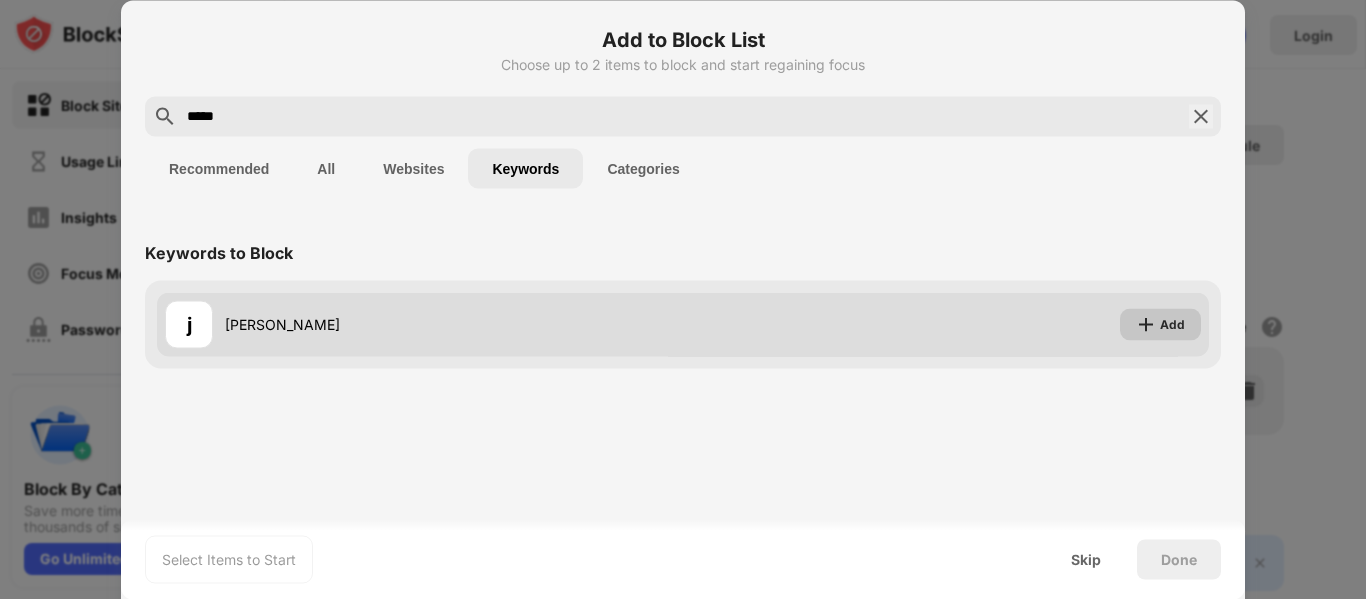 type on "*****" 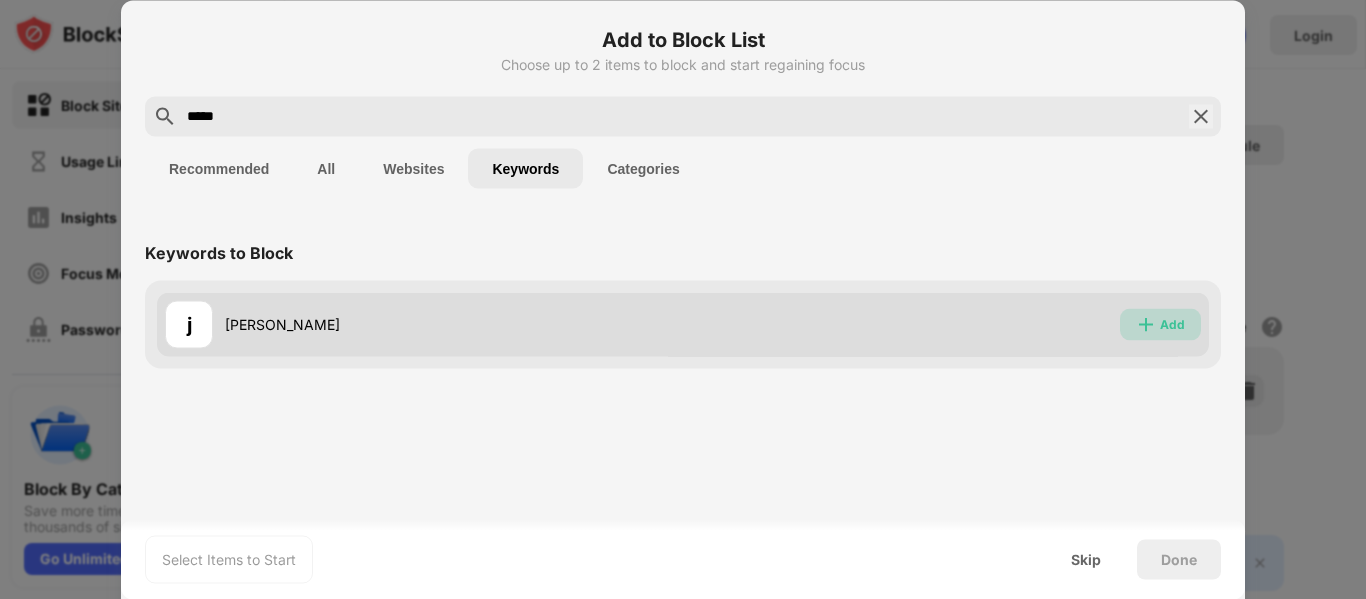 click on "Add" at bounding box center (1172, 324) 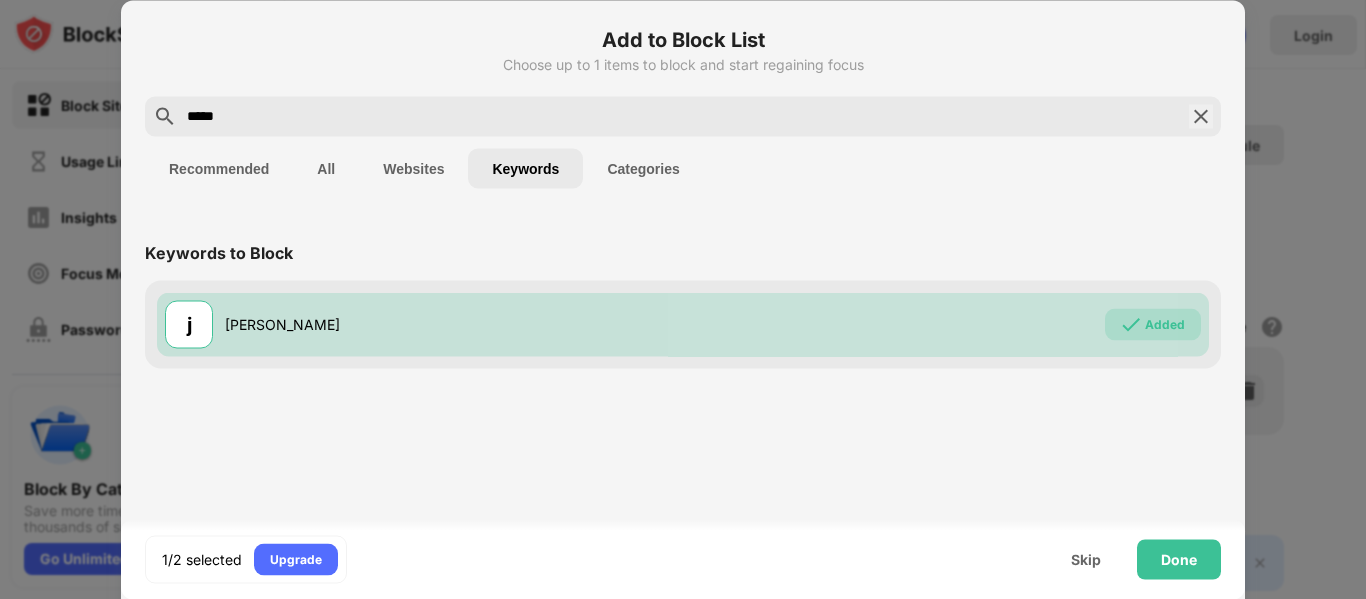 click at bounding box center (1201, 116) 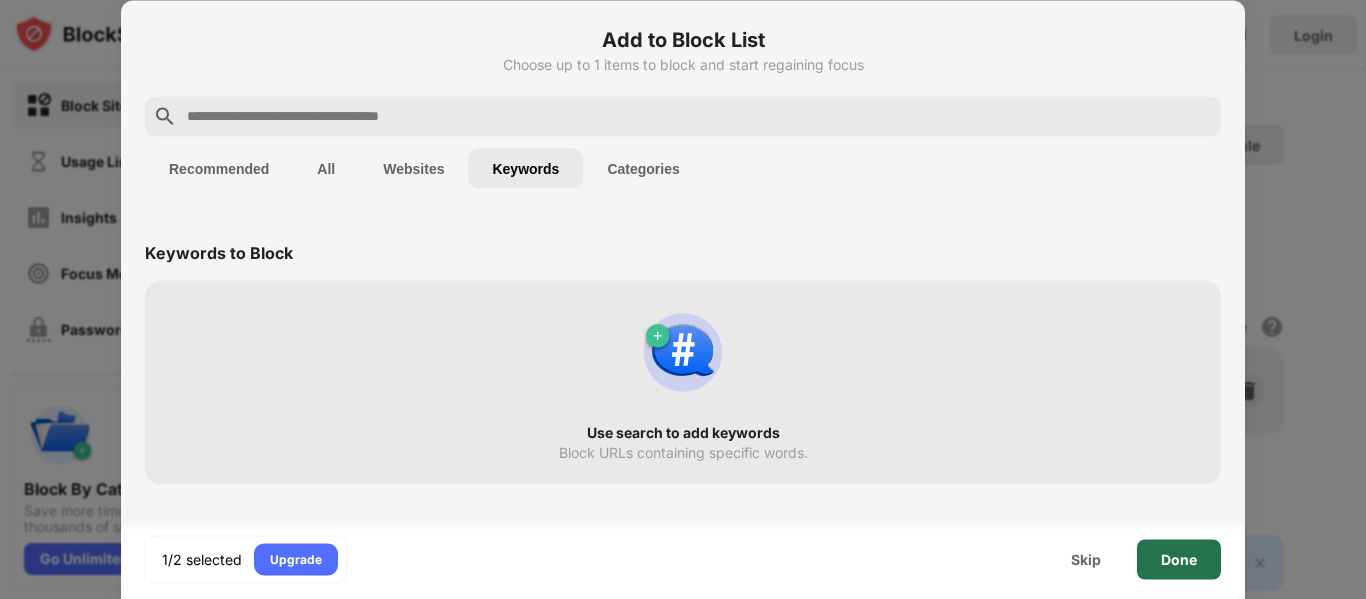 click on "Done" at bounding box center (1179, 559) 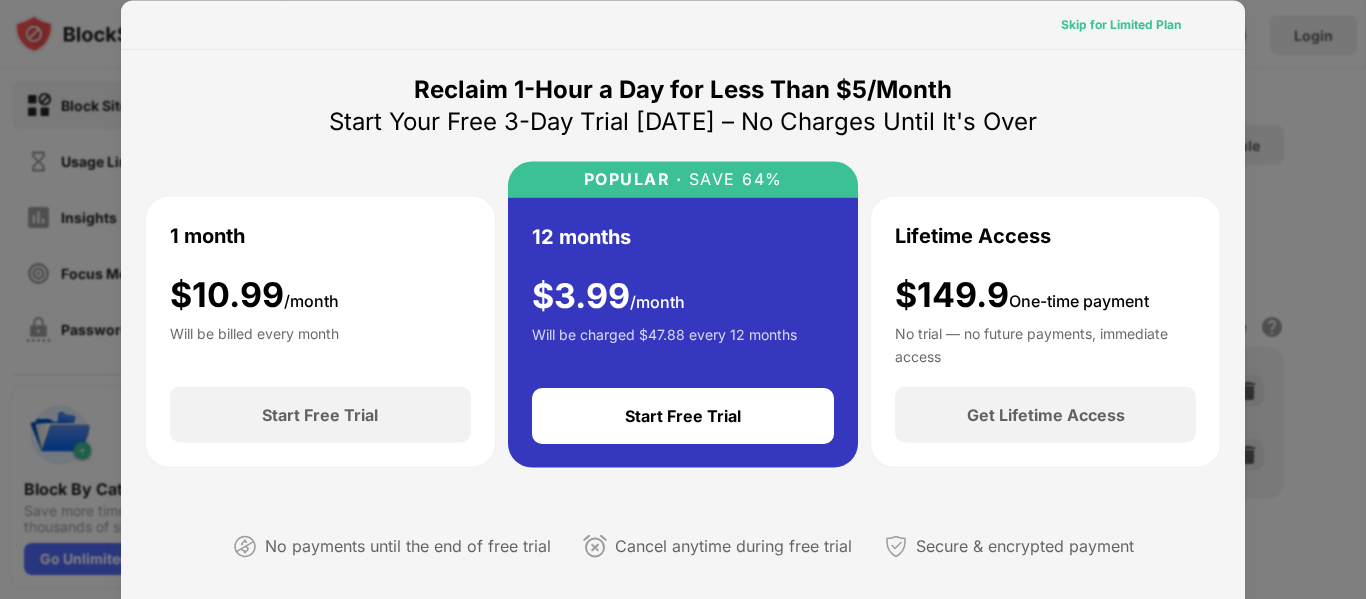 click on "Skip for Limited Plan" at bounding box center (1121, 24) 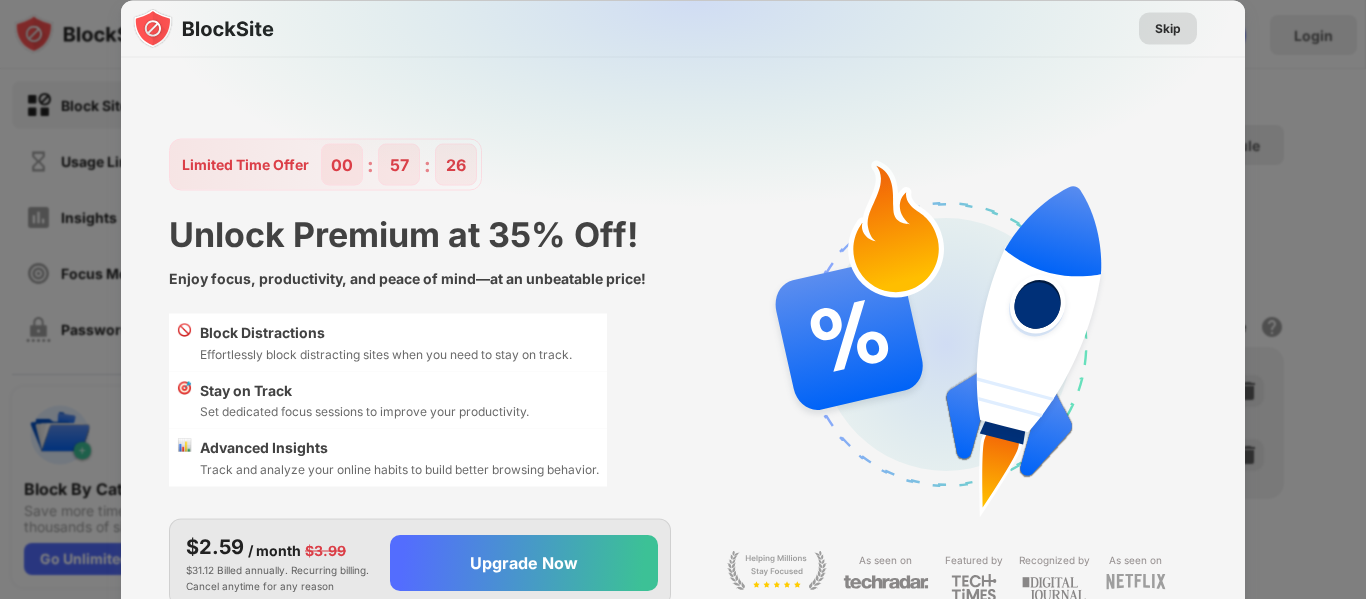 click on "Skip" at bounding box center (1168, 28) 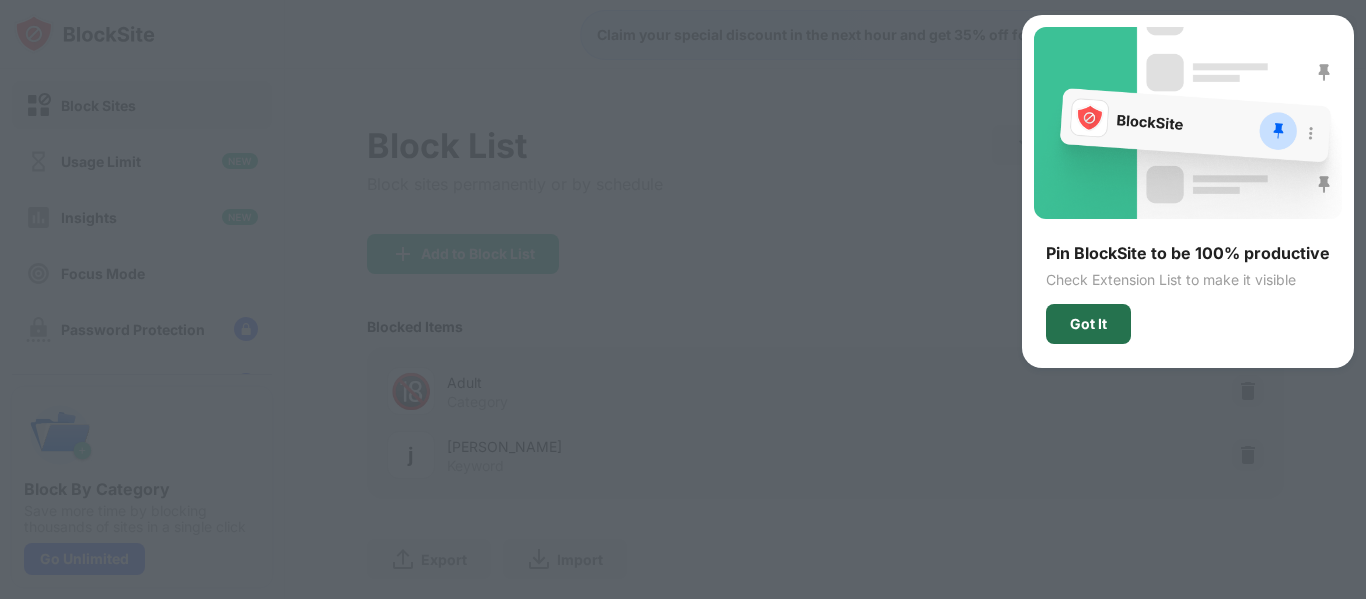 click on "Got It" at bounding box center (1088, 324) 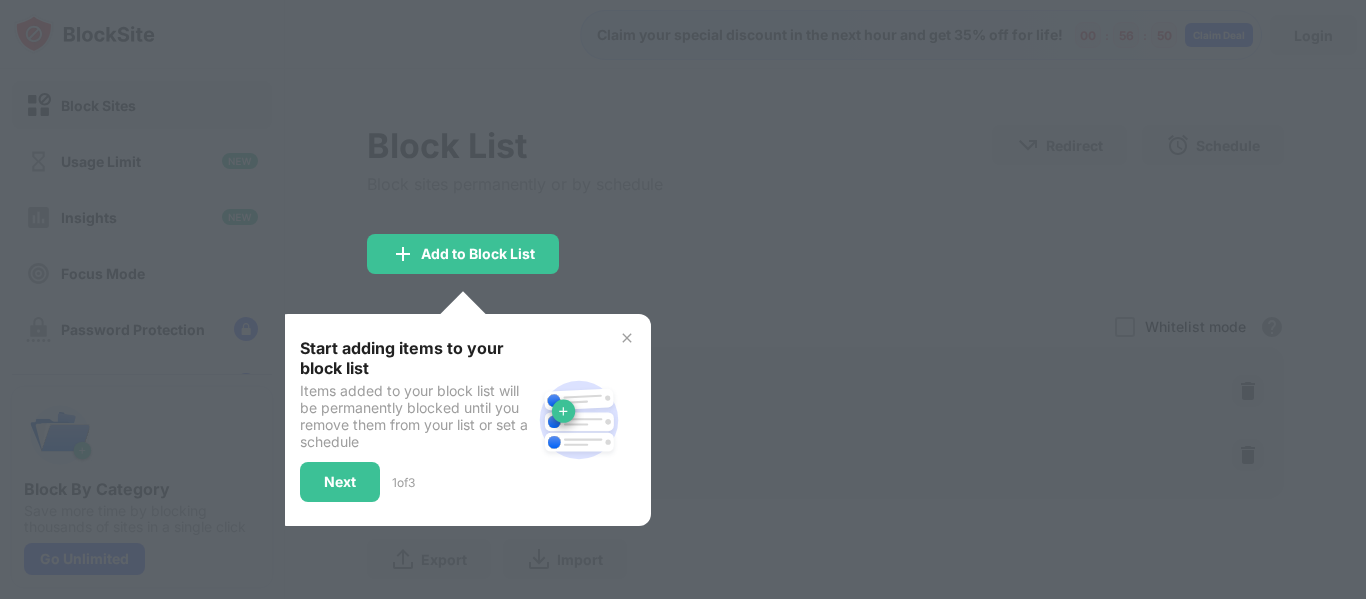 click at bounding box center [627, 338] 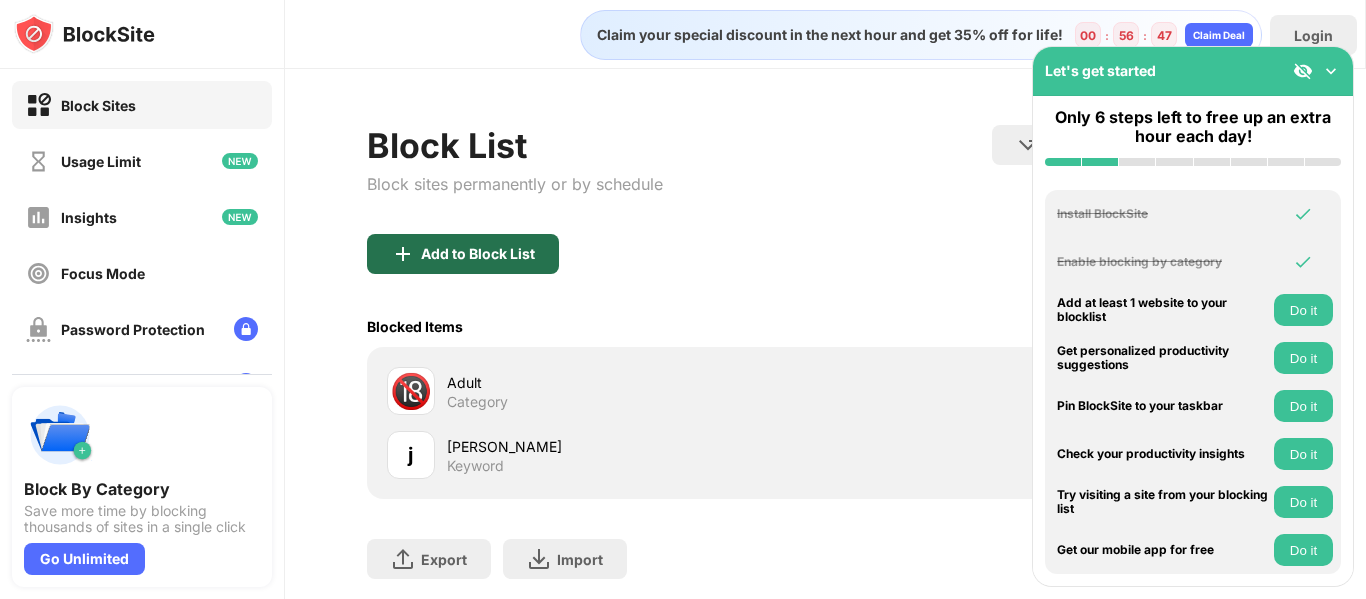 click on "Add to Block List" at bounding box center [478, 254] 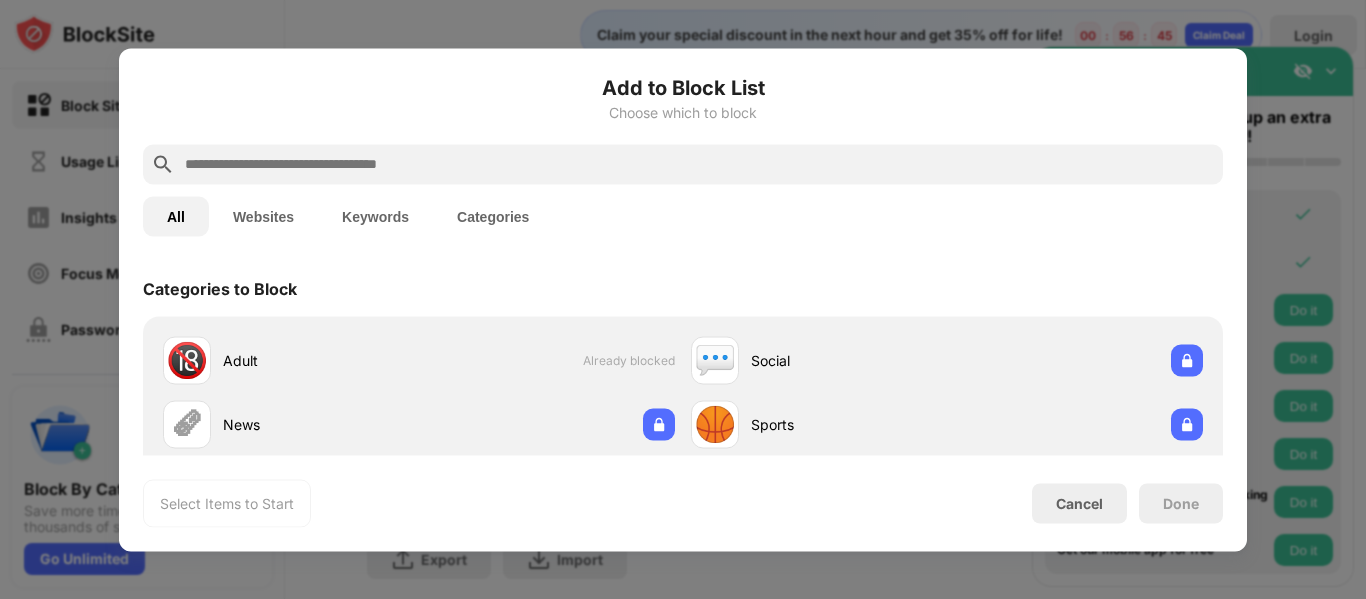click at bounding box center (699, 164) 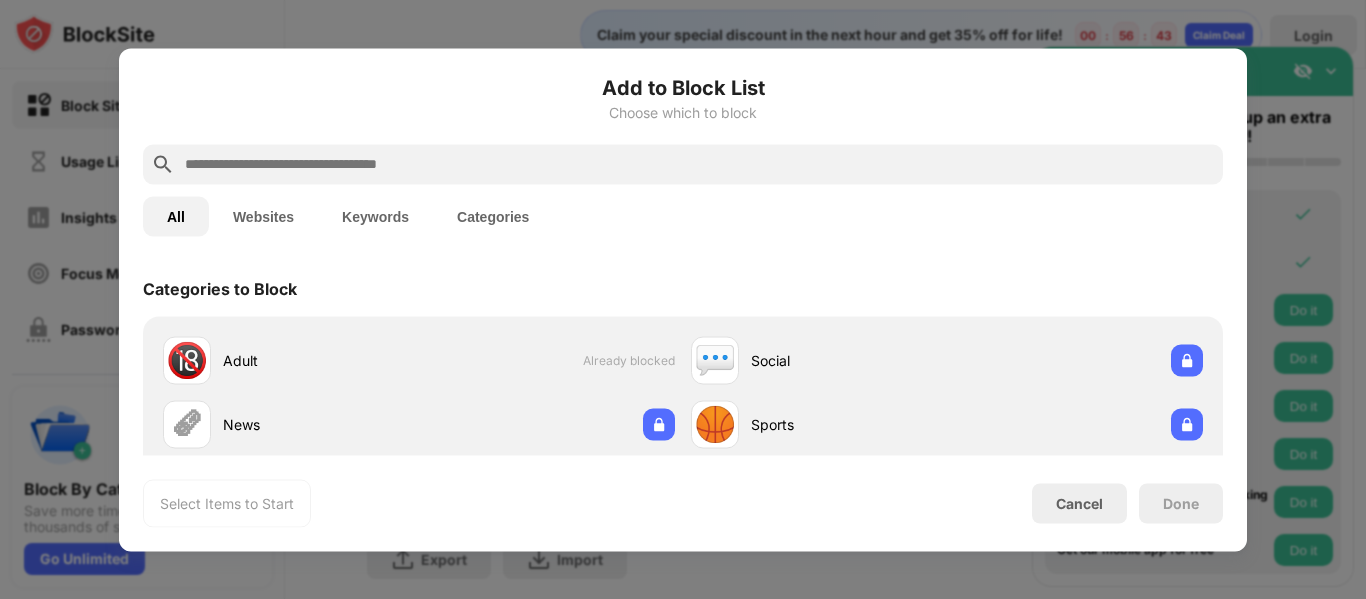 click on "Keywords" at bounding box center [375, 216] 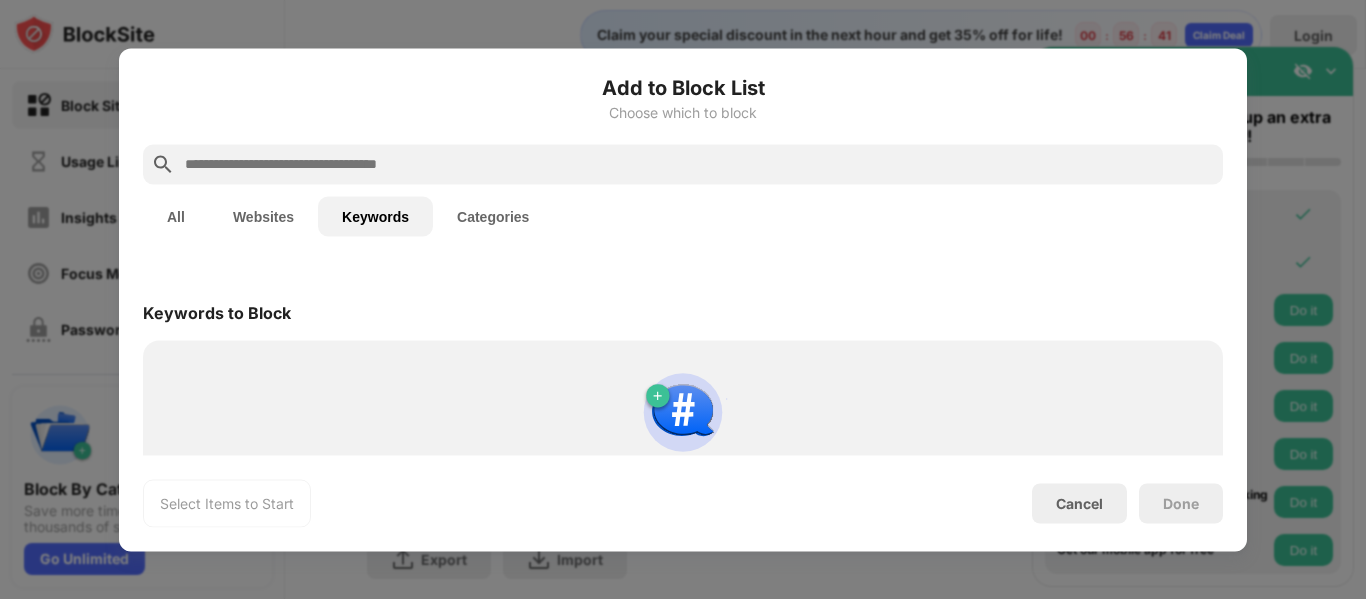 scroll, scrollTop: 89, scrollLeft: 0, axis: vertical 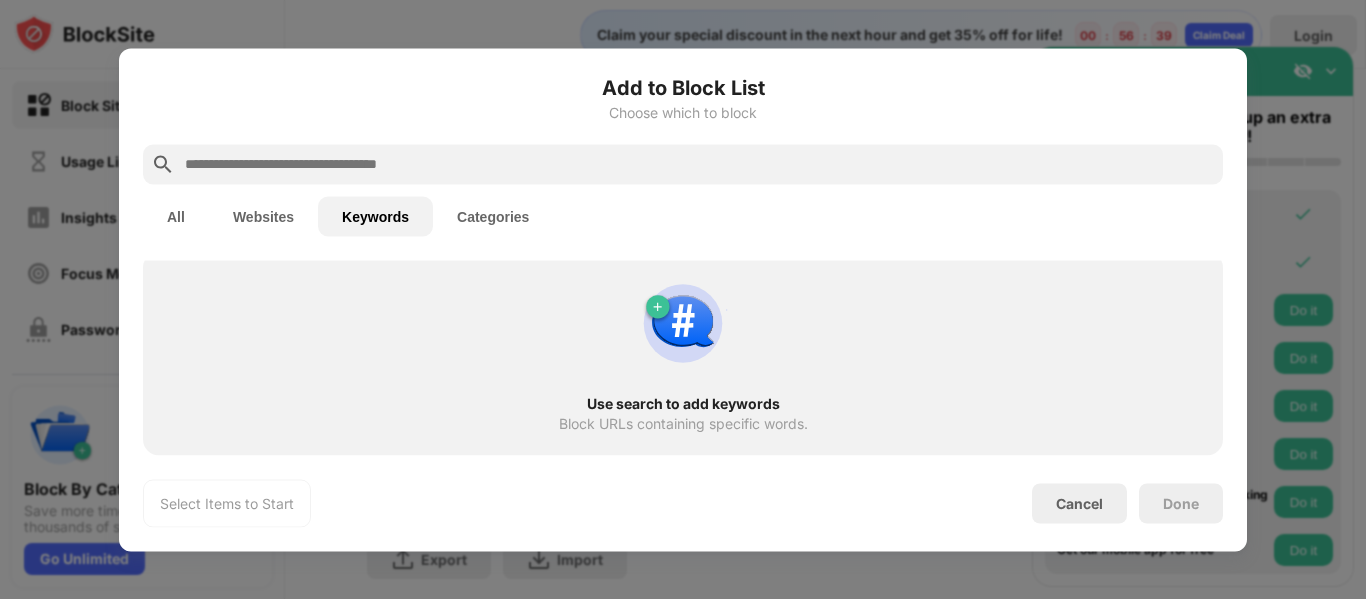 click at bounding box center (699, 164) 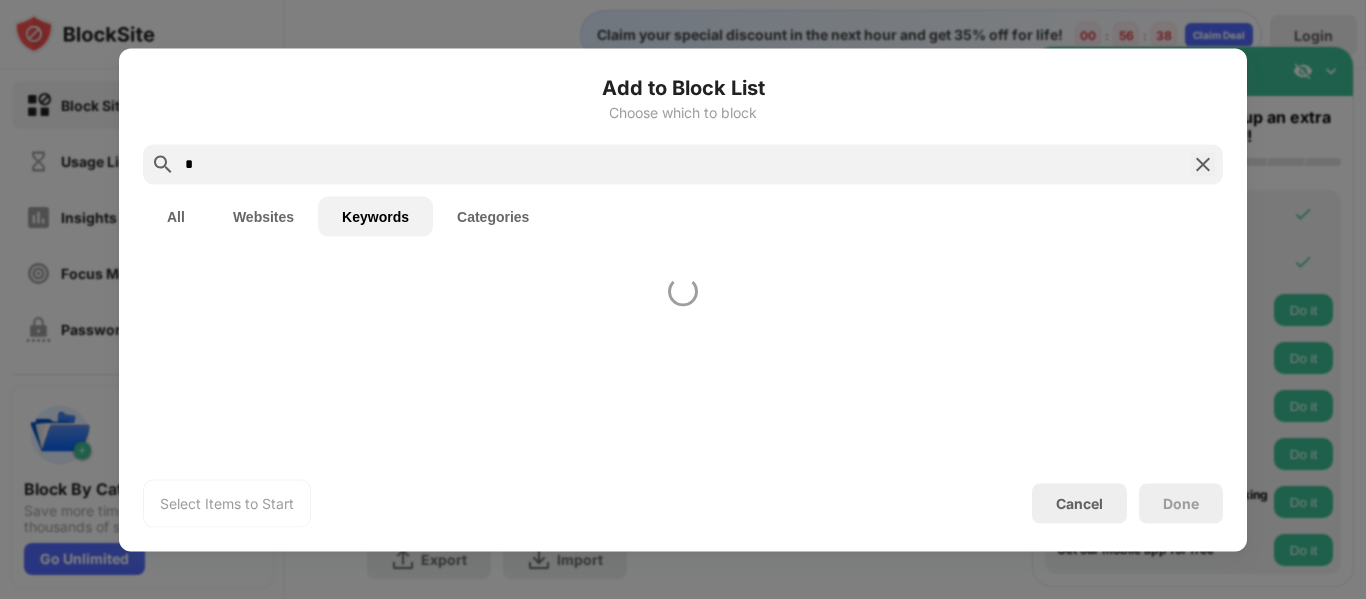 scroll, scrollTop: 0, scrollLeft: 0, axis: both 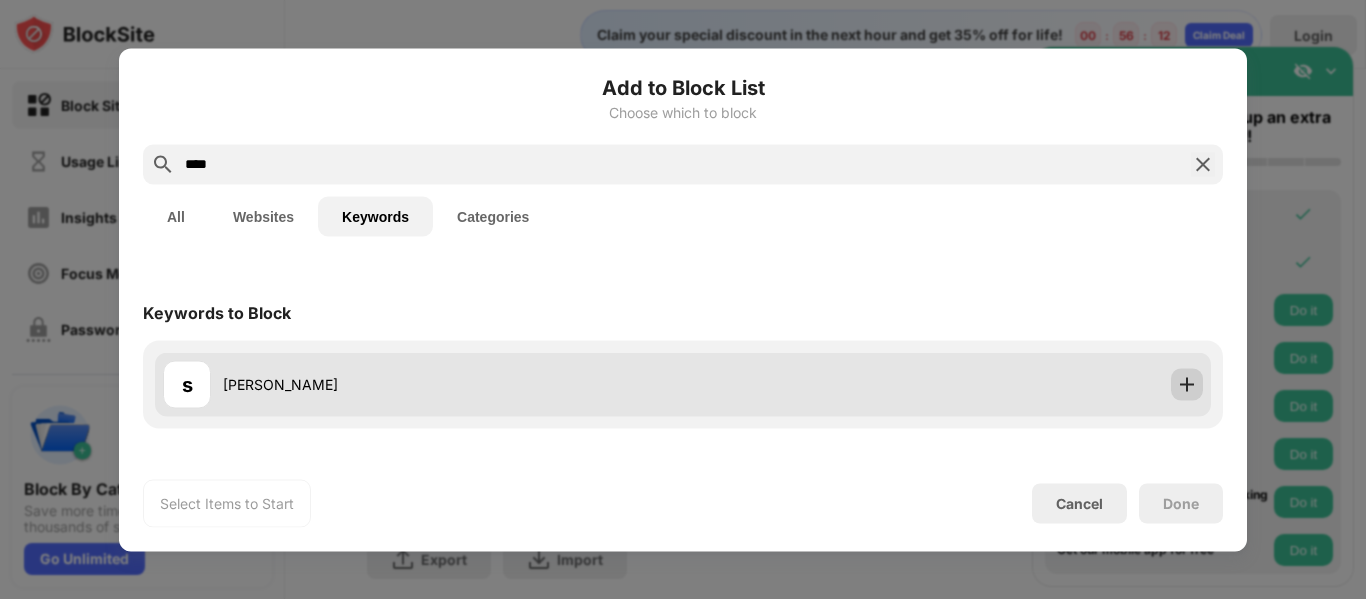 type on "****" 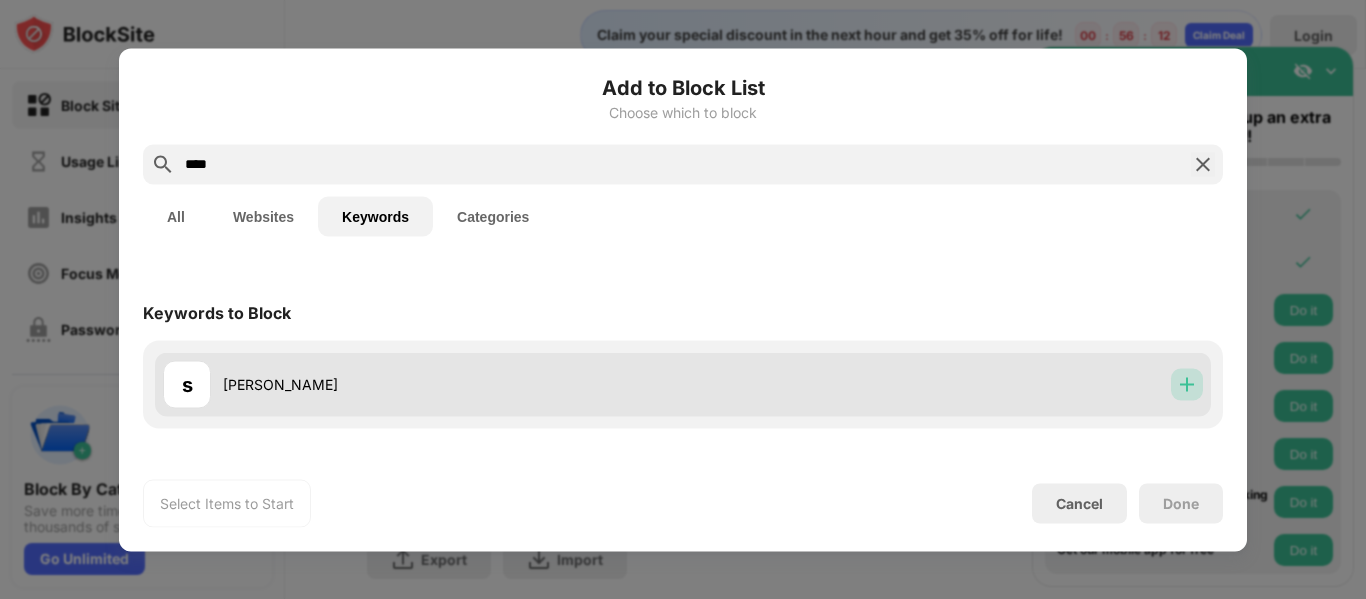 click at bounding box center (1187, 384) 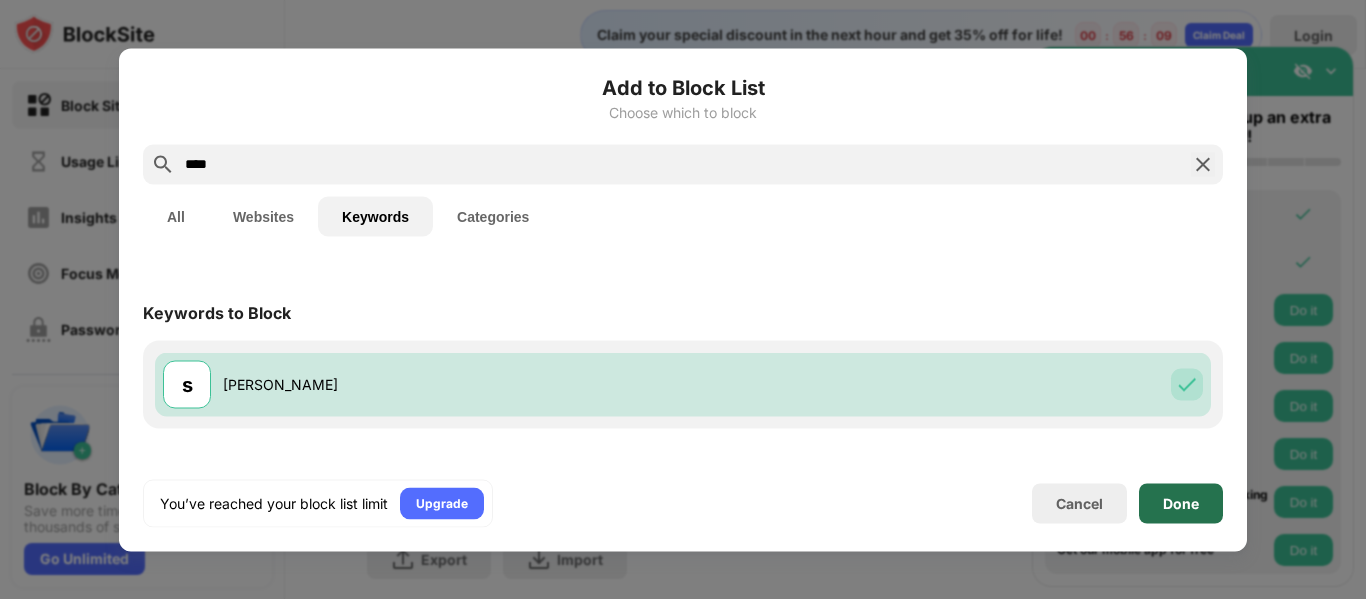 click on "Done" at bounding box center (1181, 503) 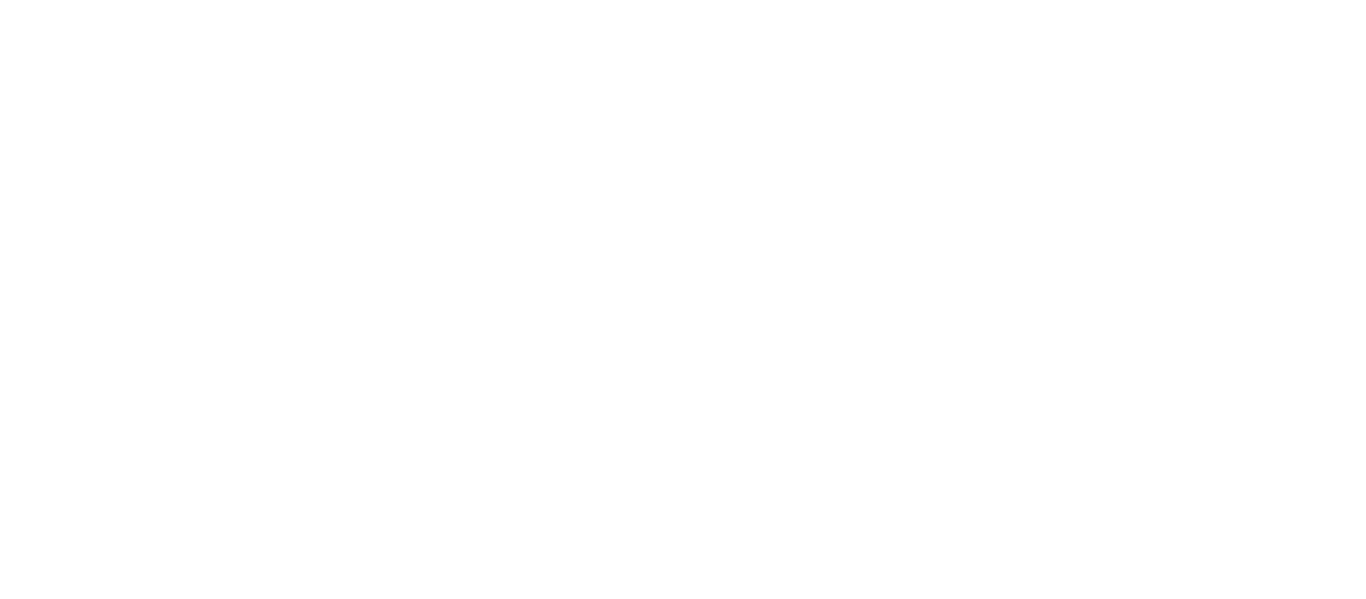 scroll, scrollTop: 0, scrollLeft: 0, axis: both 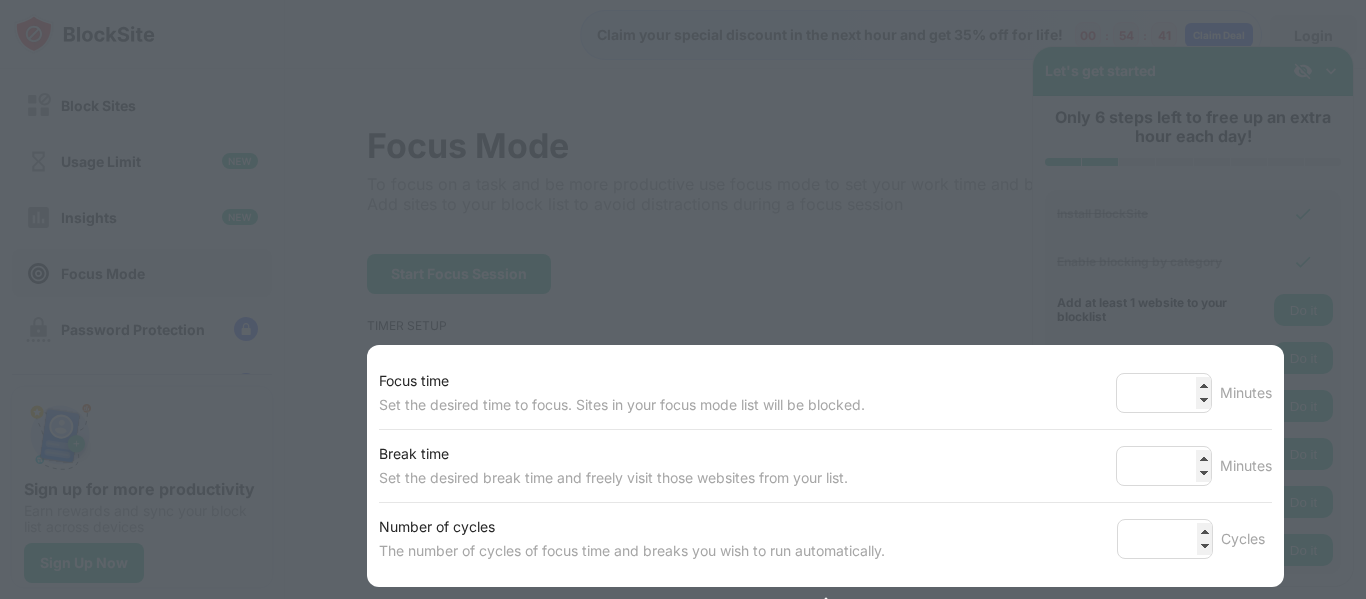 click at bounding box center [683, 299] 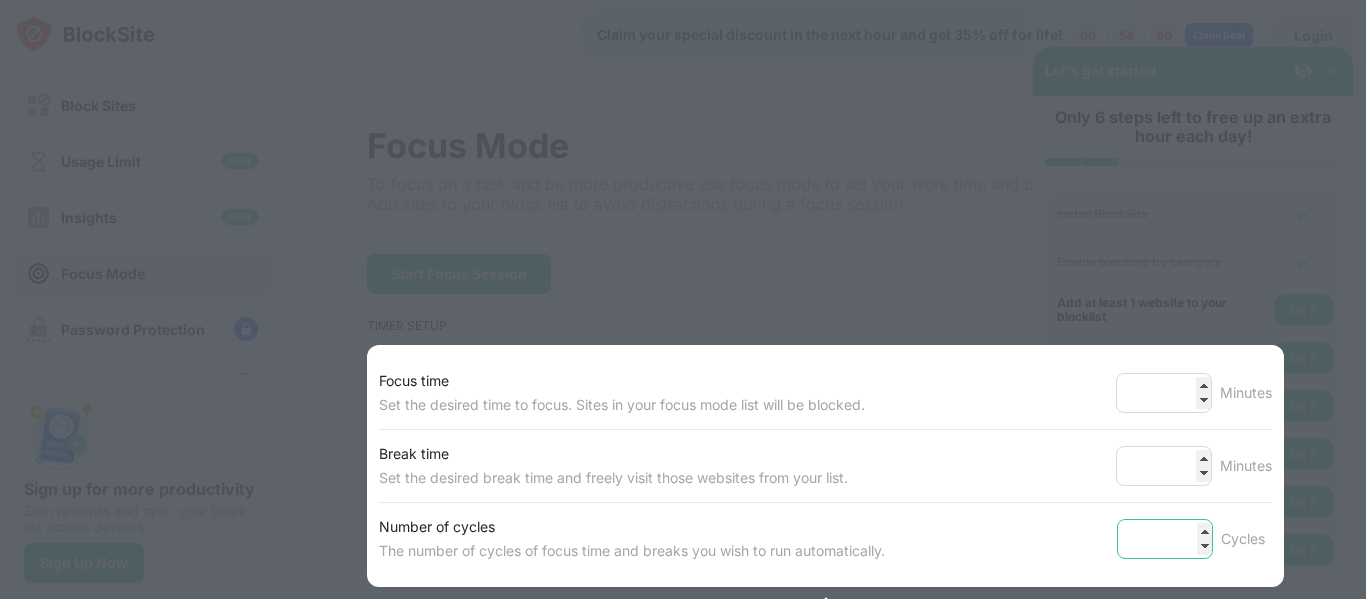 type on "*" 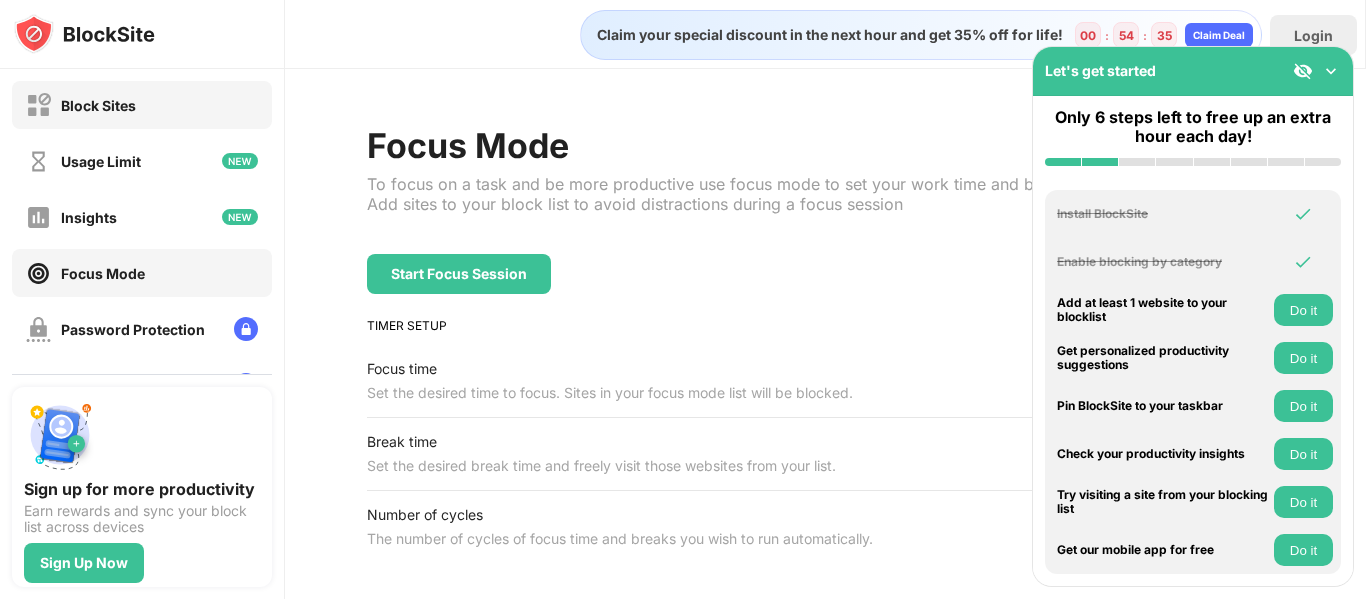 click on "Block Sites" at bounding box center [142, 105] 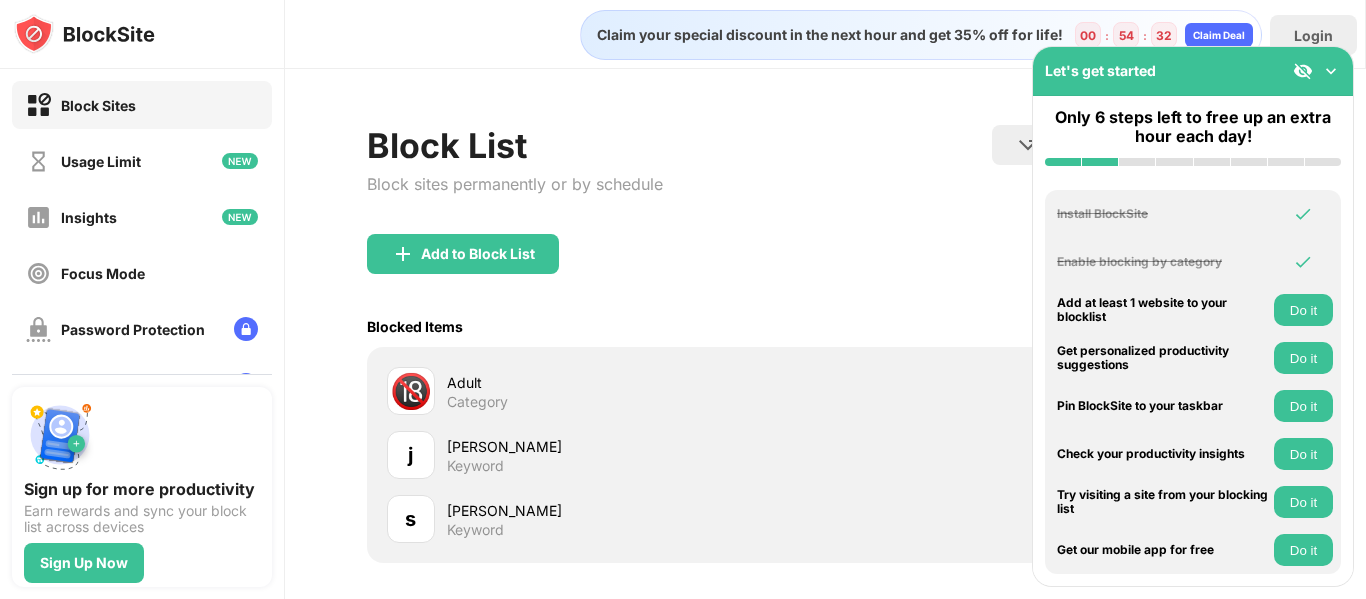 click at bounding box center [1331, 71] 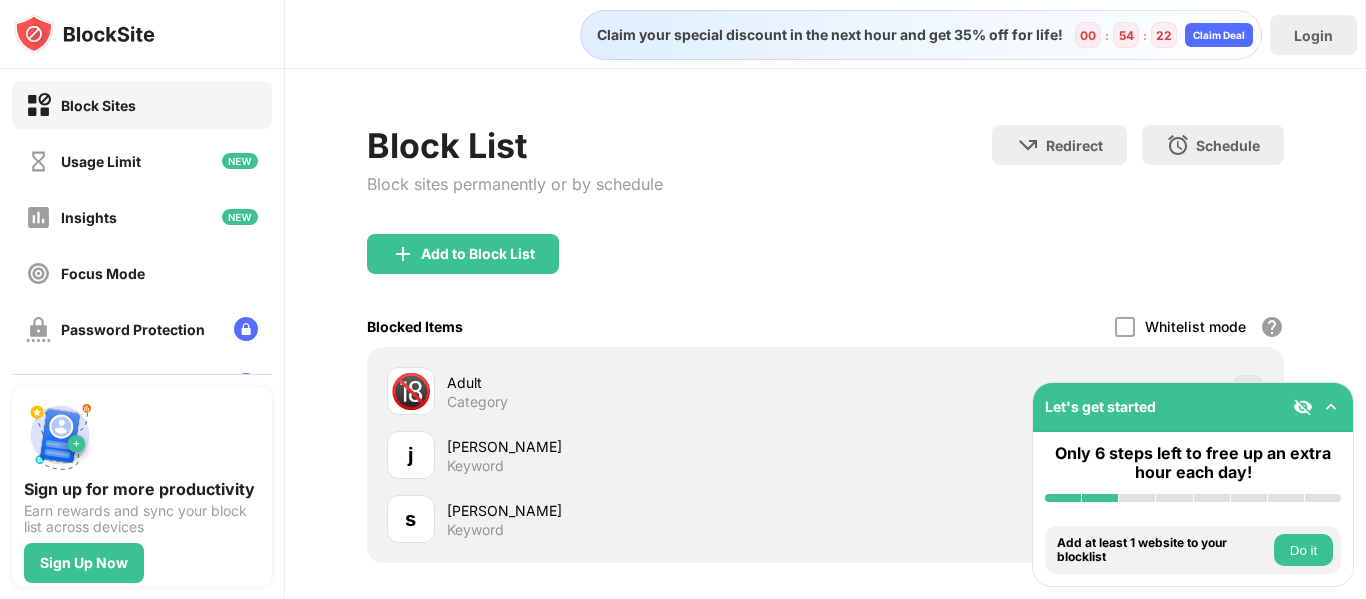 click at bounding box center [1331, 407] 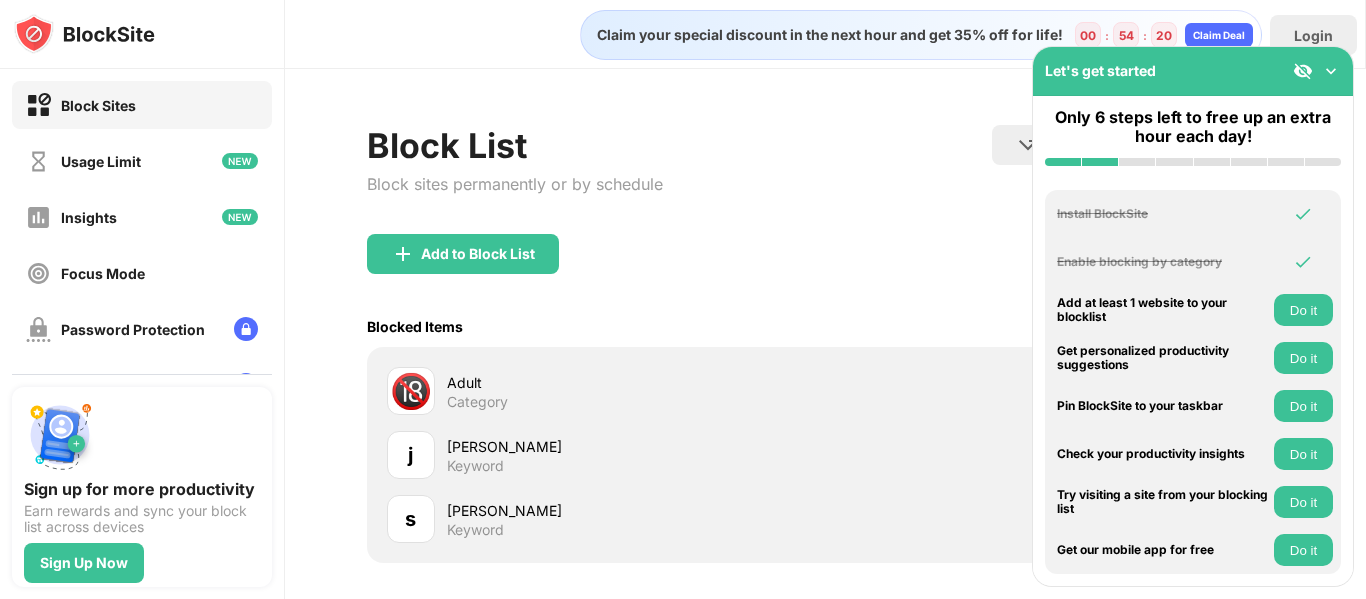 click at bounding box center (1331, 71) 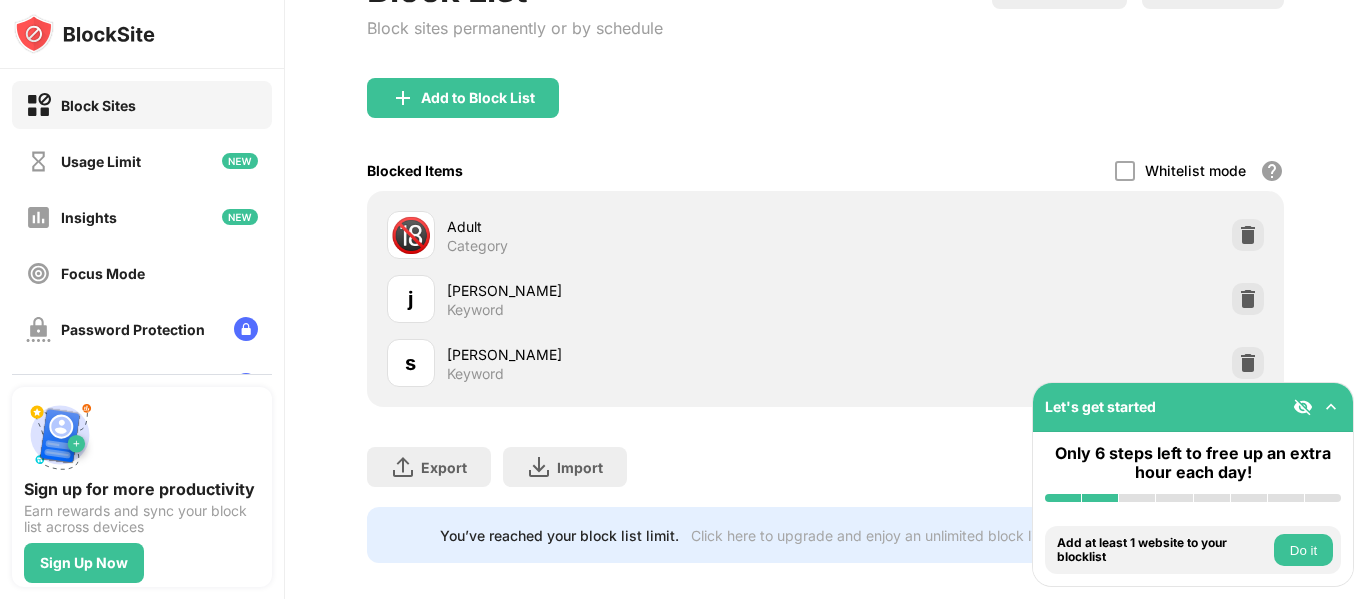 scroll, scrollTop: 191, scrollLeft: 0, axis: vertical 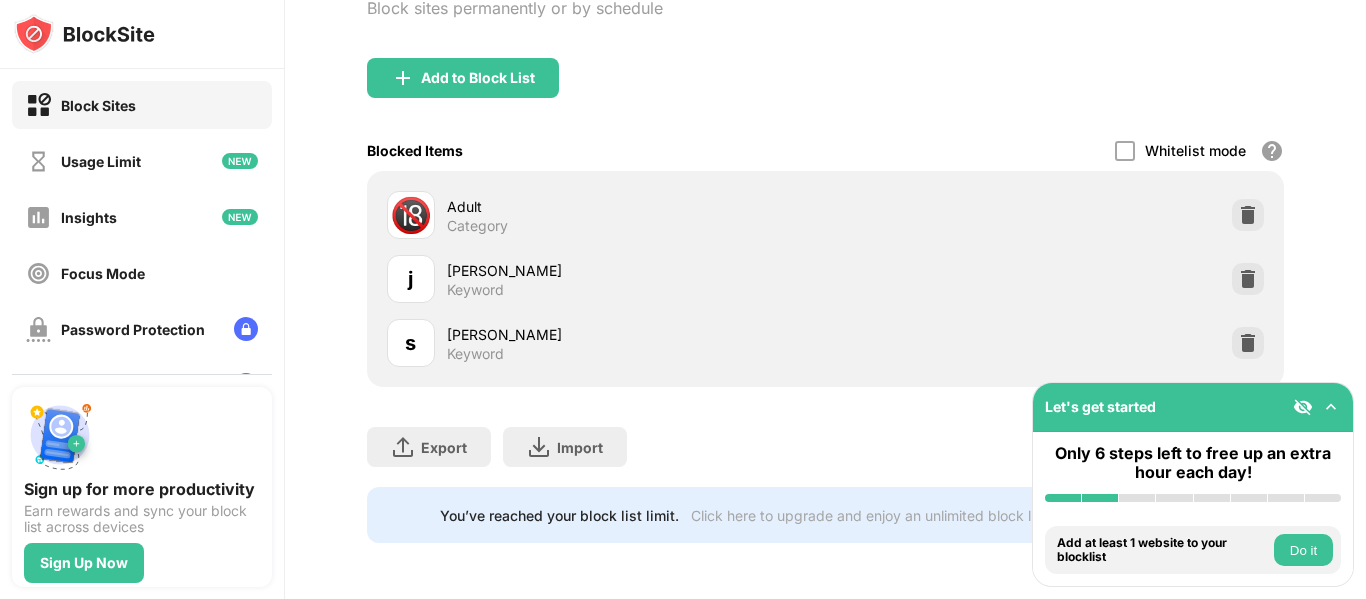 click on "sund" at bounding box center (636, 334) 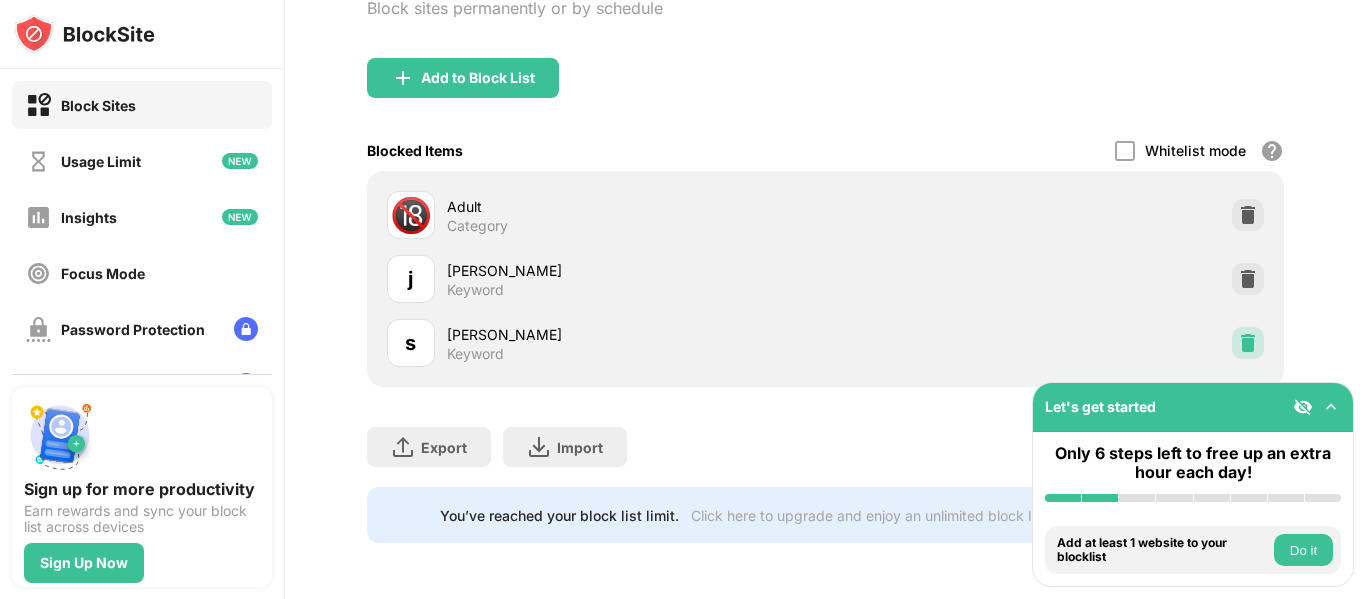 click at bounding box center (1248, 343) 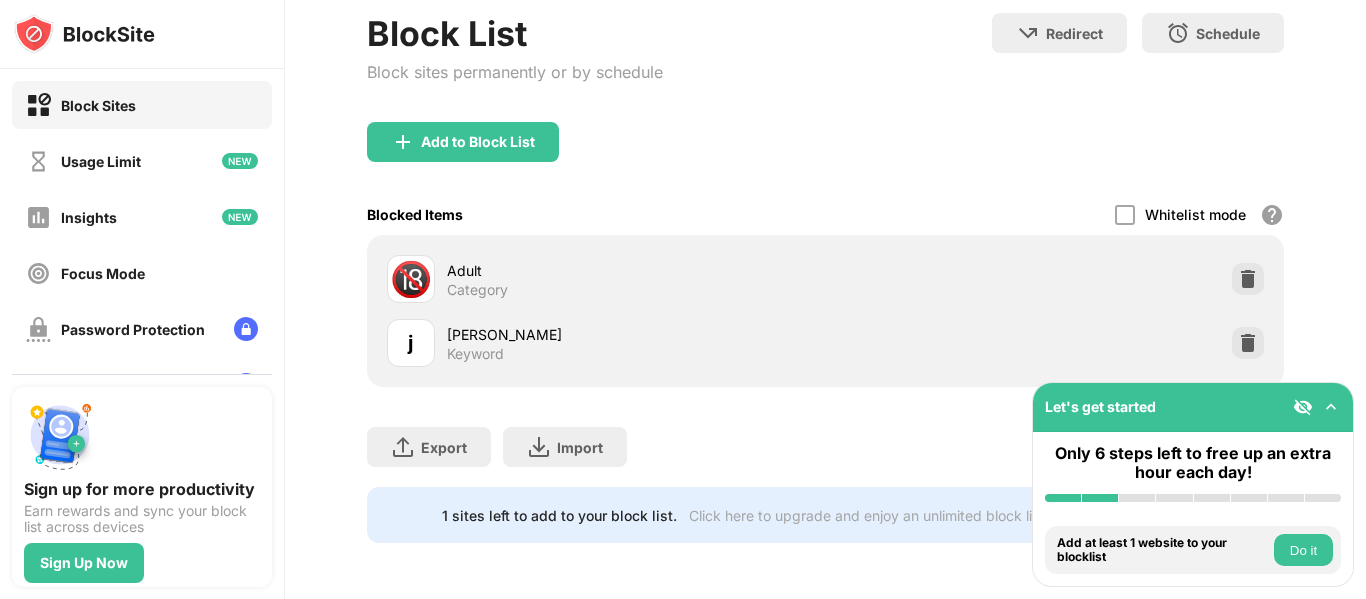 scroll, scrollTop: 127, scrollLeft: 0, axis: vertical 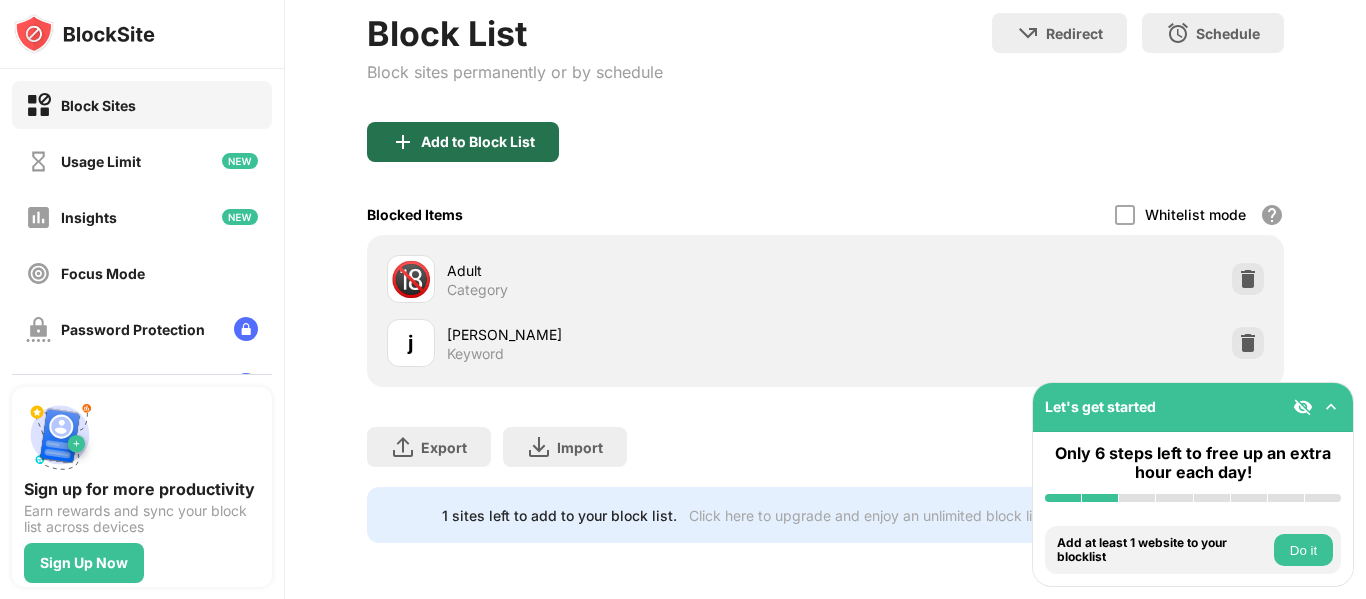 click on "Add to Block List" at bounding box center [478, 142] 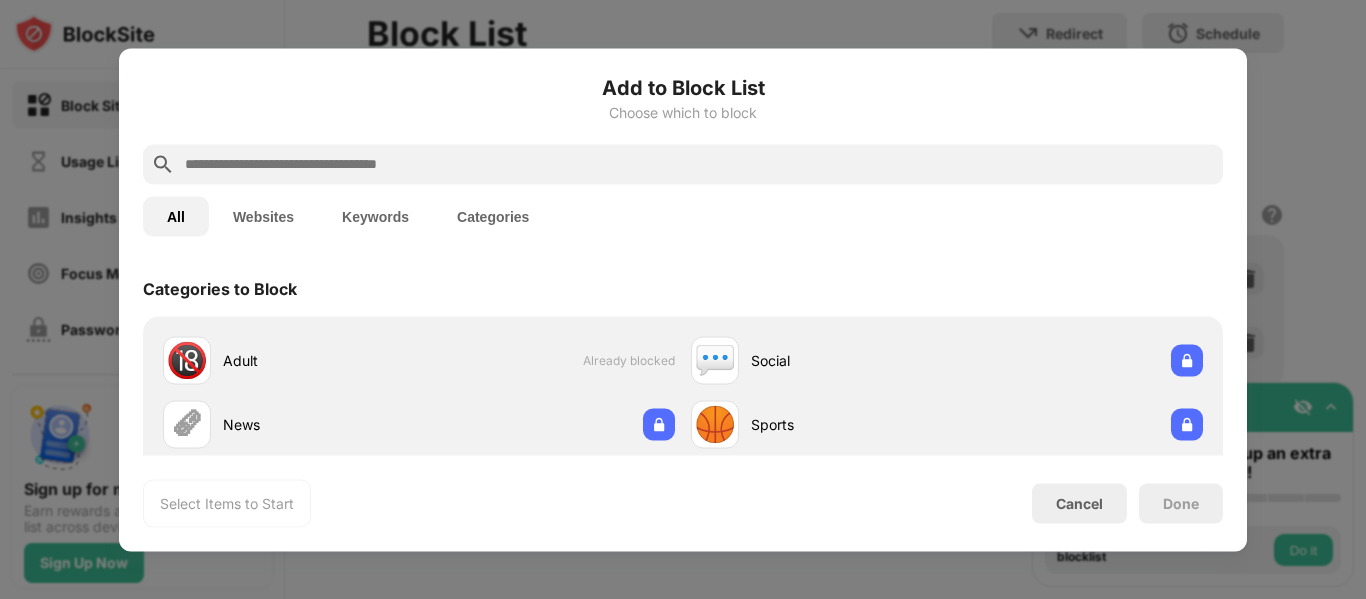 click on "Keywords" at bounding box center [375, 216] 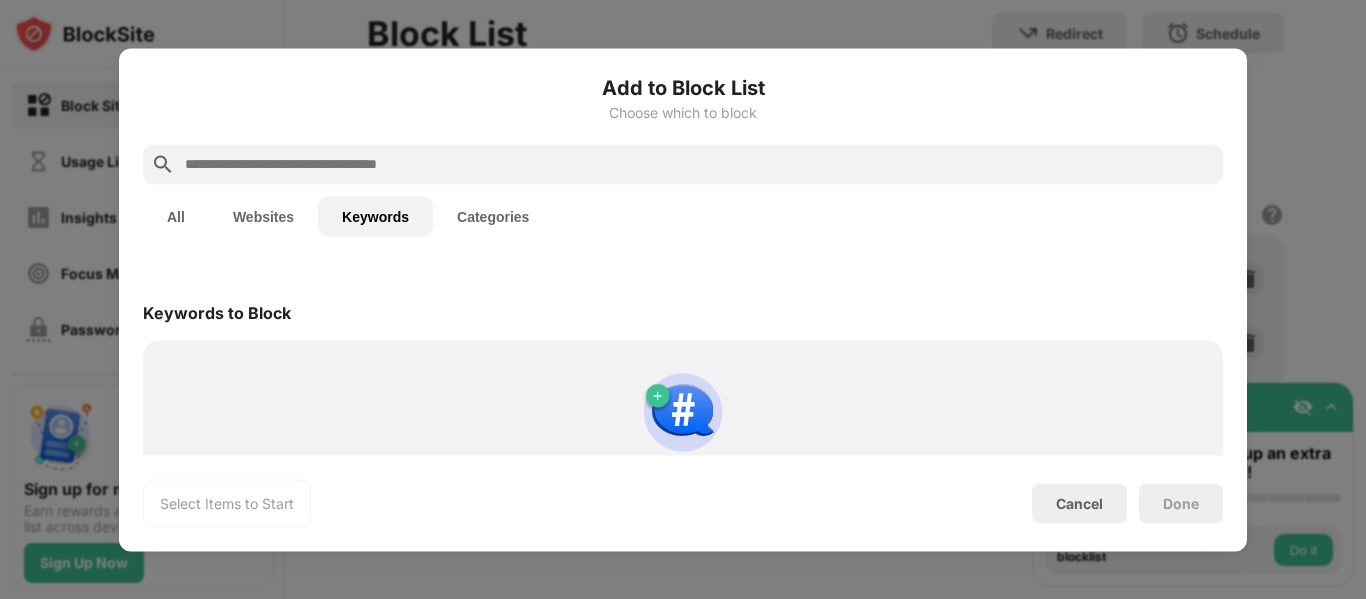 click at bounding box center (699, 164) 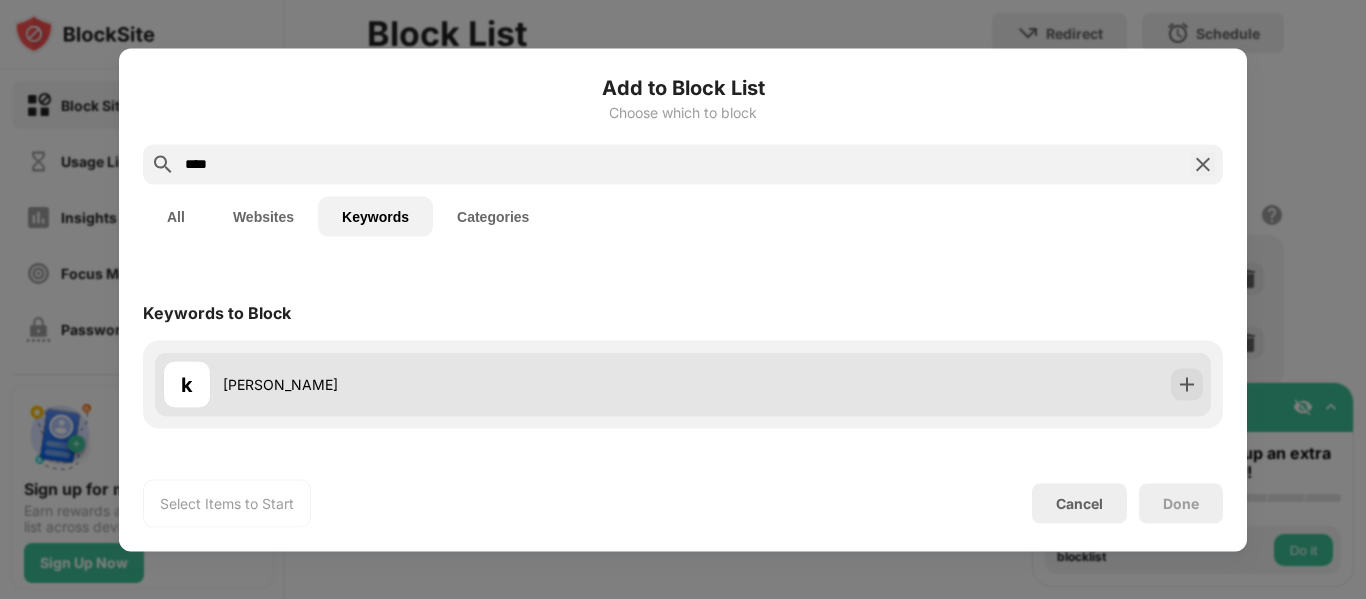 type on "****" 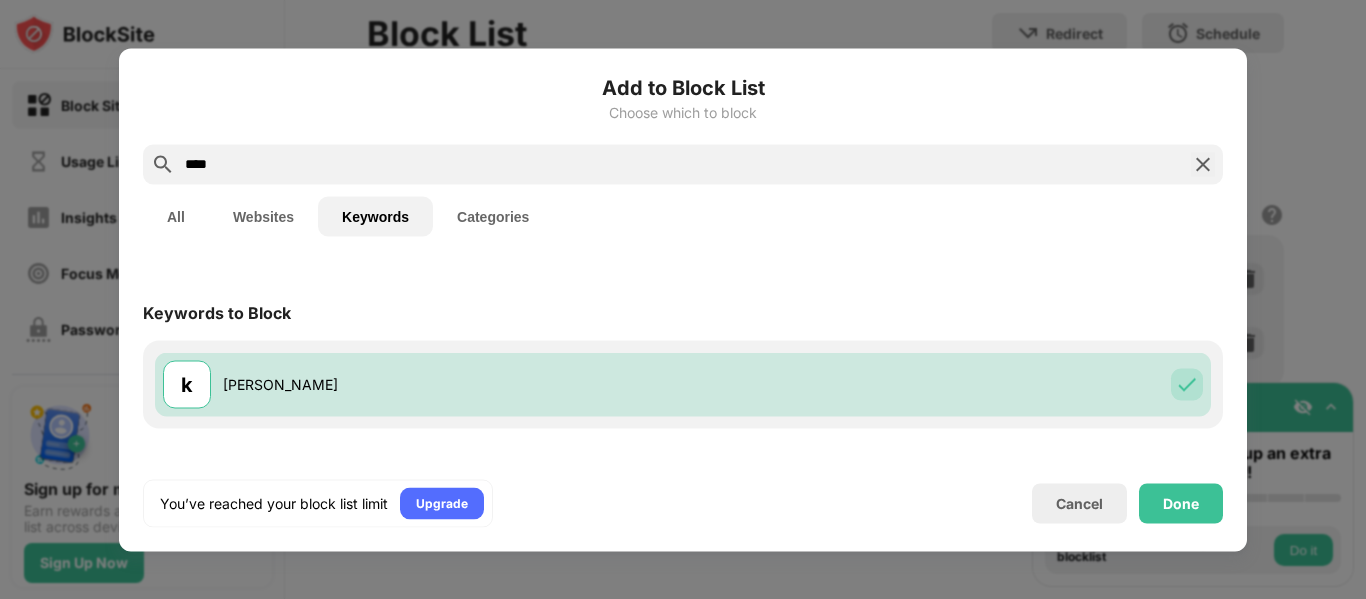 click on "****" at bounding box center [683, 164] 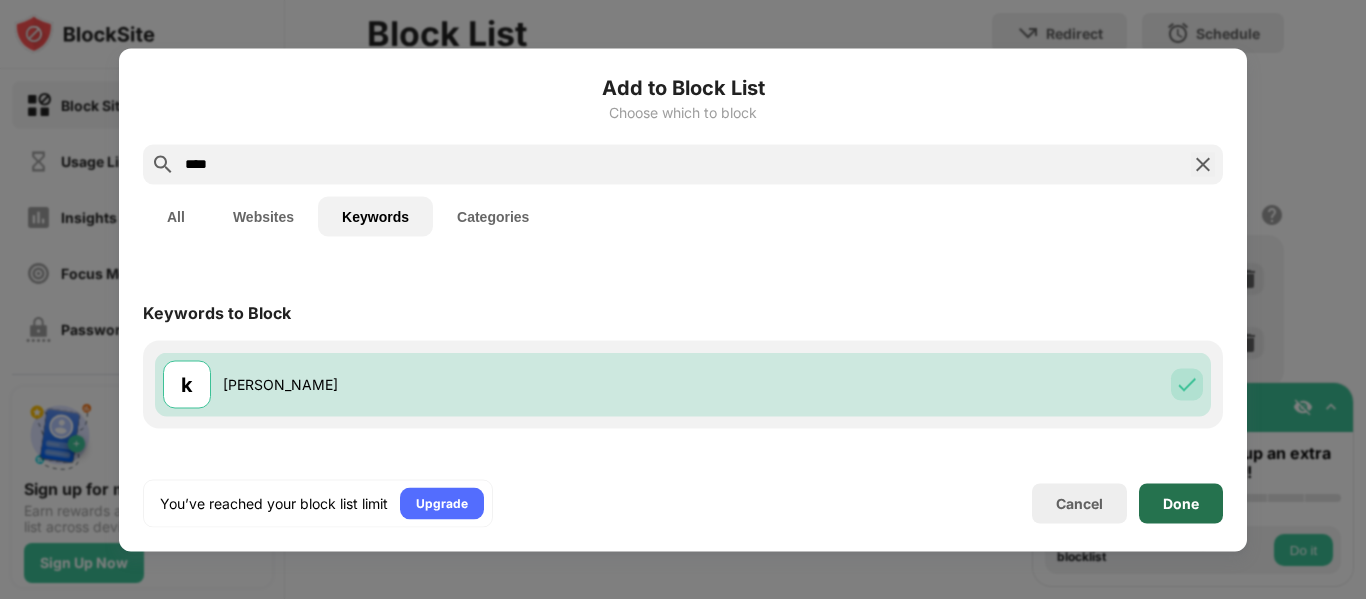 click on "Done" at bounding box center (1181, 503) 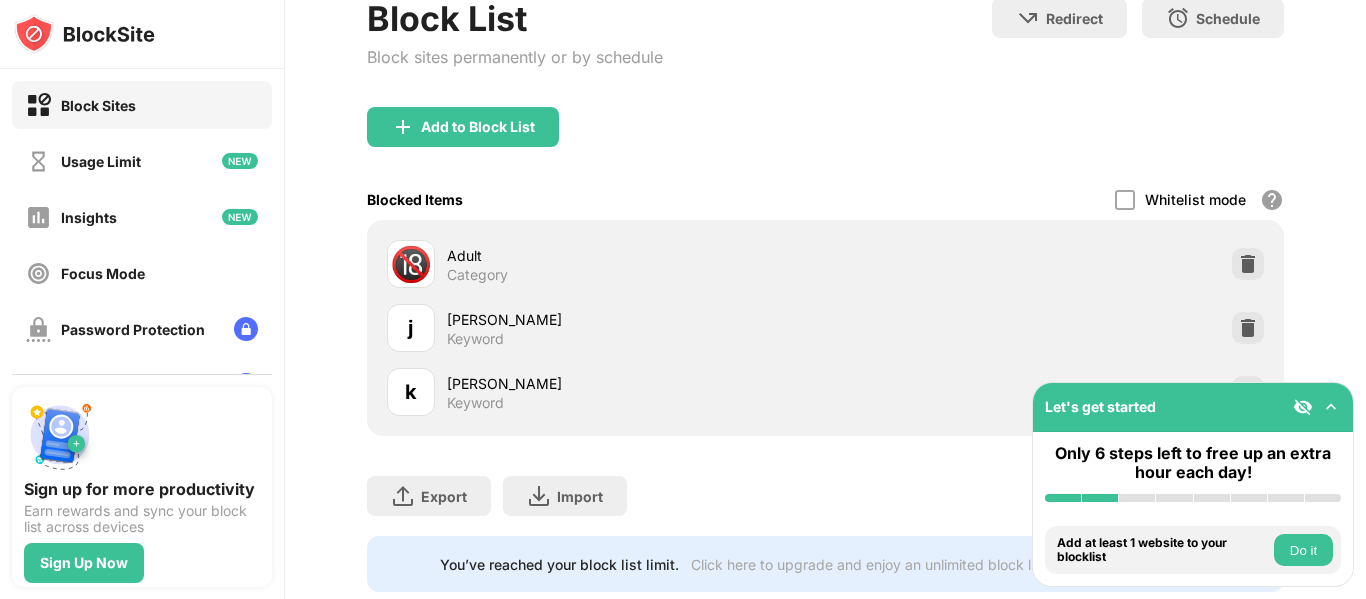 scroll, scrollTop: 191, scrollLeft: 0, axis: vertical 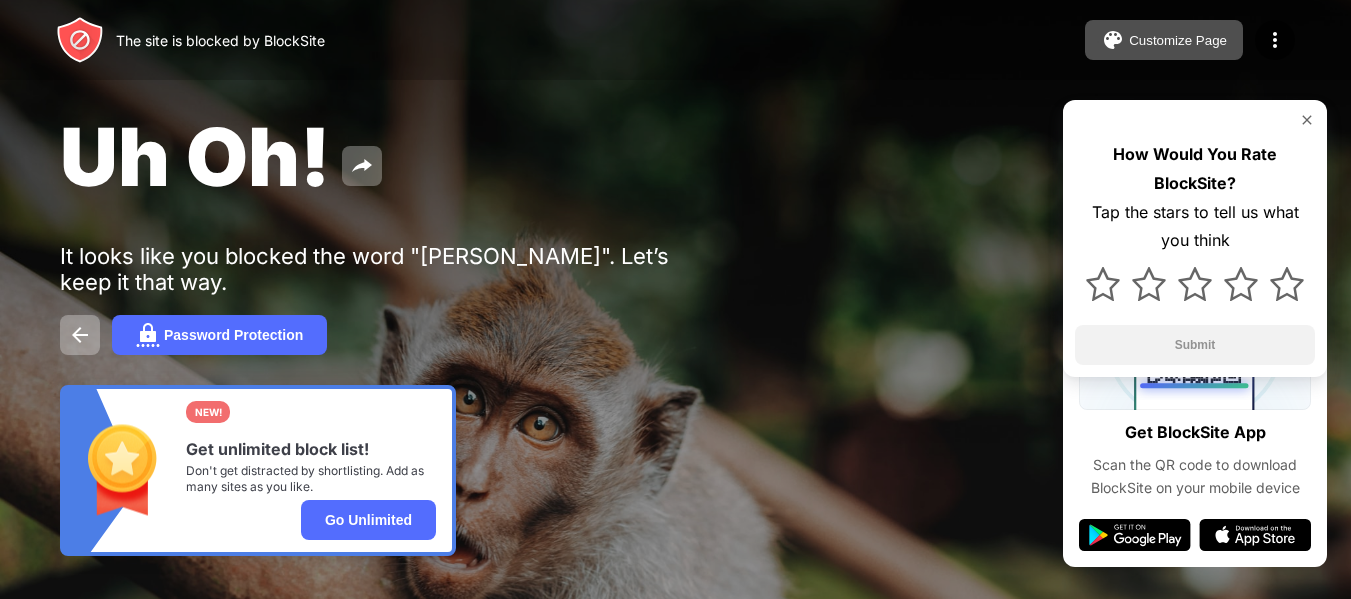 click on "Uh Oh!" at bounding box center (552, 156) 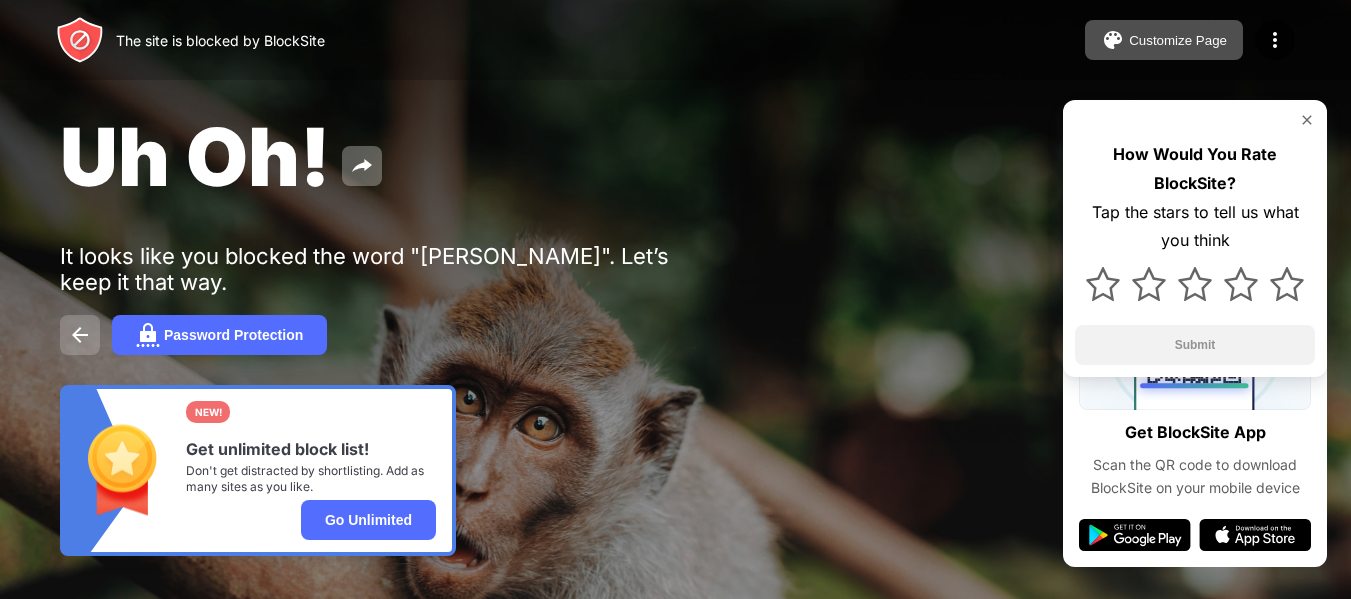 click at bounding box center (80, 335) 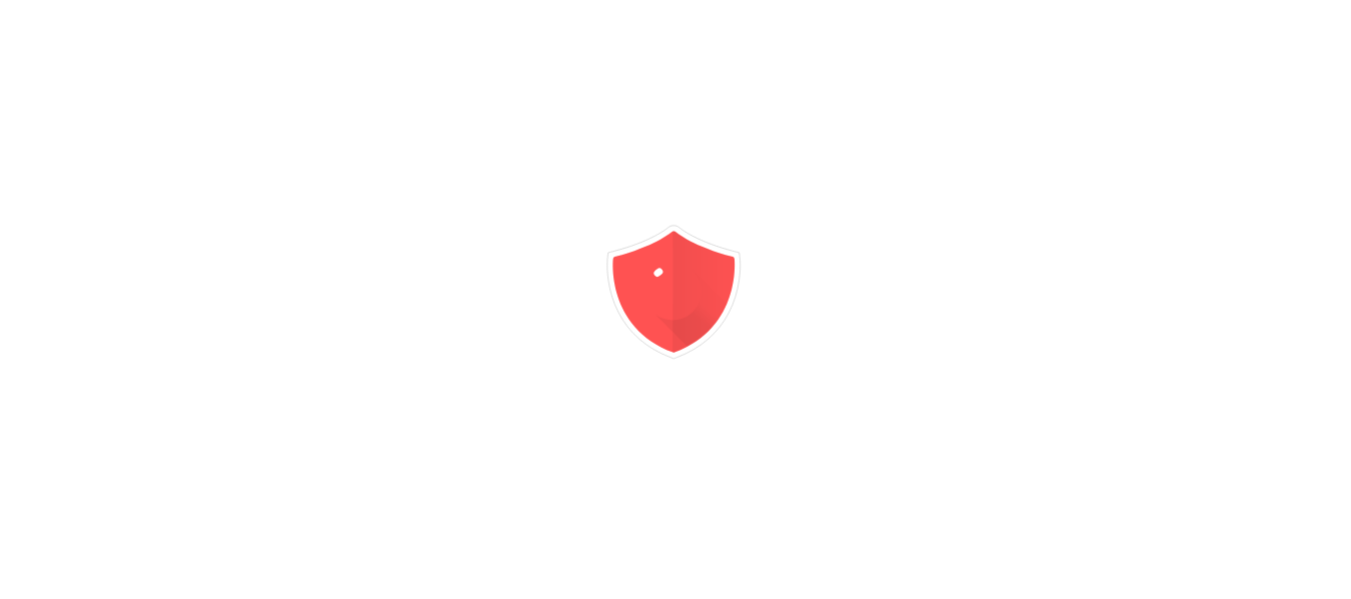 scroll, scrollTop: 0, scrollLeft: 0, axis: both 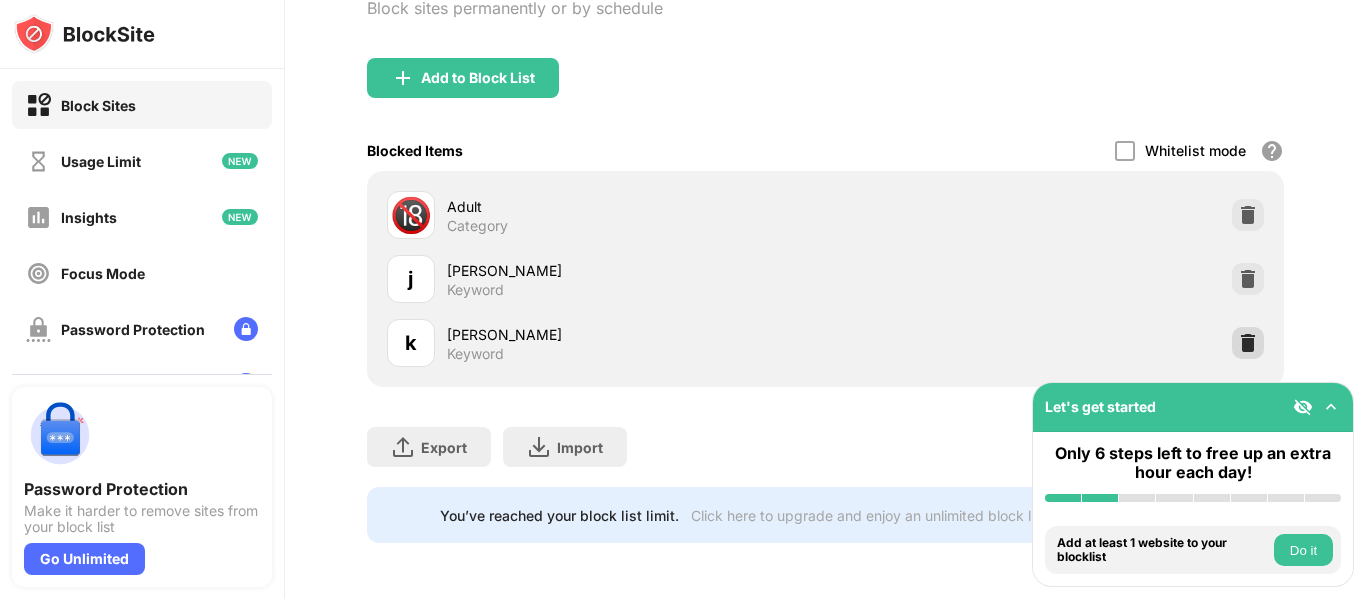 click at bounding box center [1248, 343] 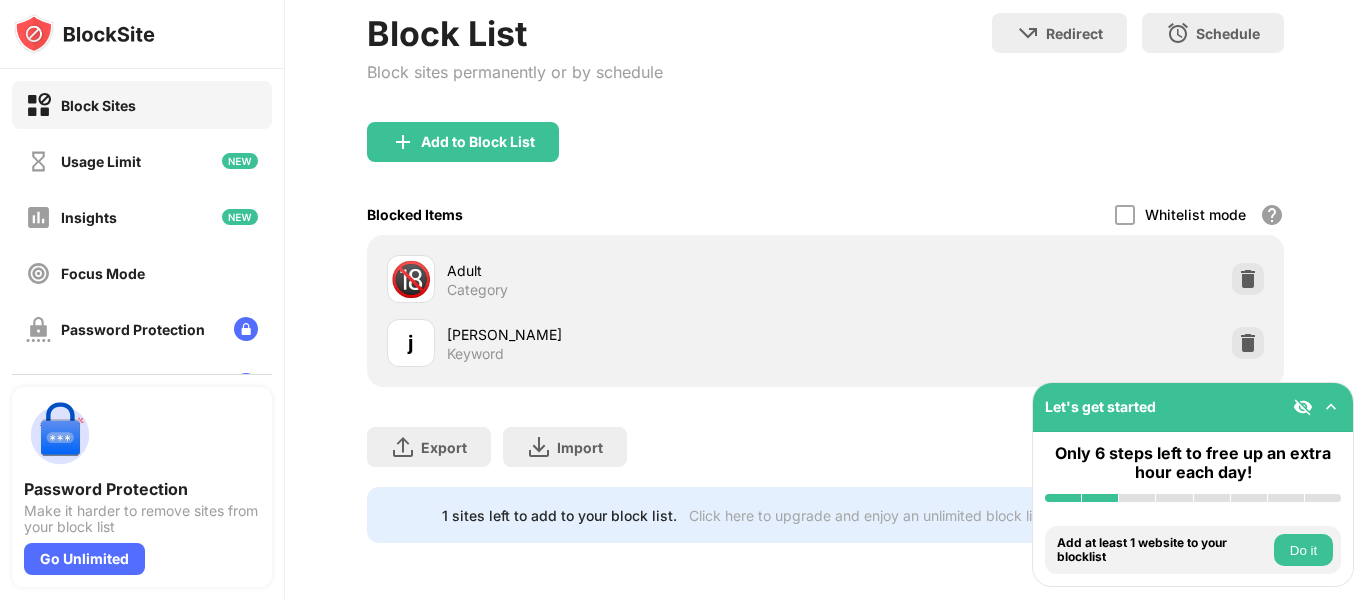 scroll, scrollTop: 127, scrollLeft: 0, axis: vertical 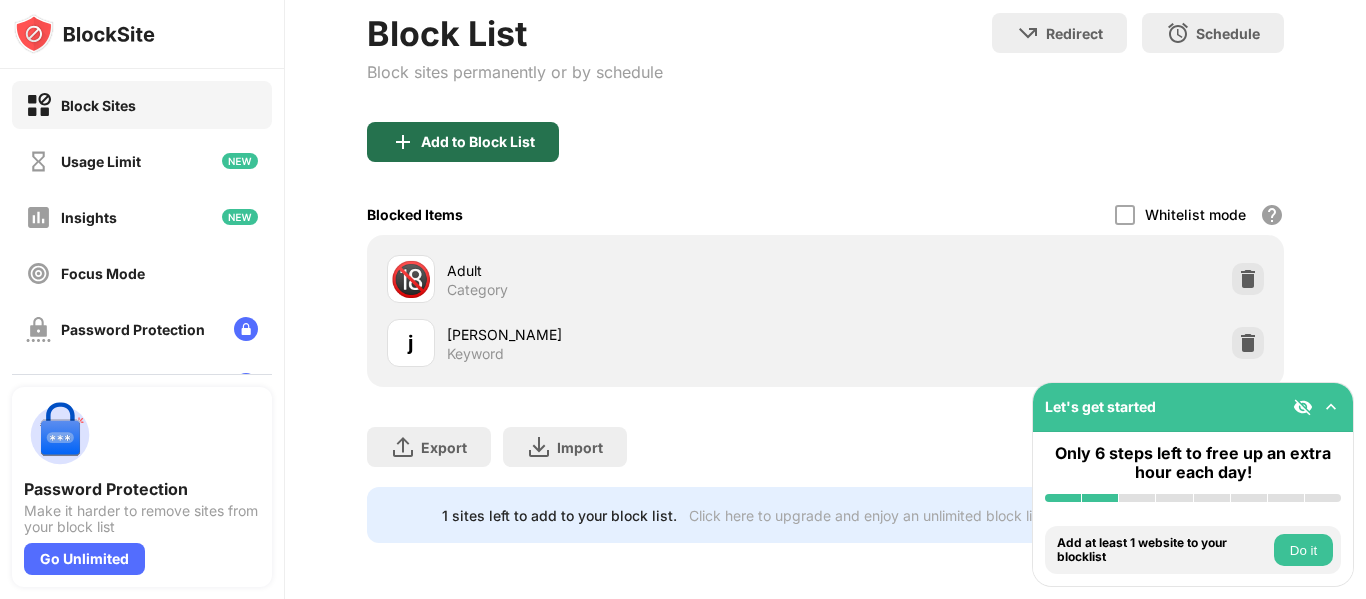 click on "Add to Block List" at bounding box center (478, 142) 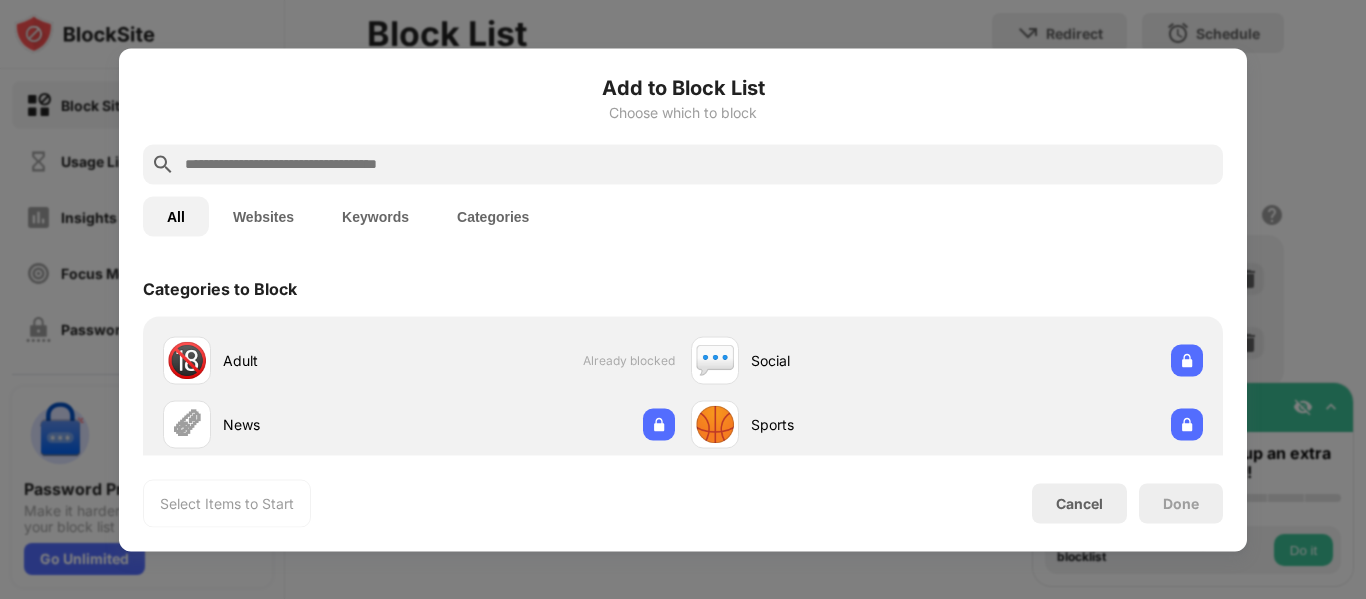 click on "Keywords" at bounding box center (375, 216) 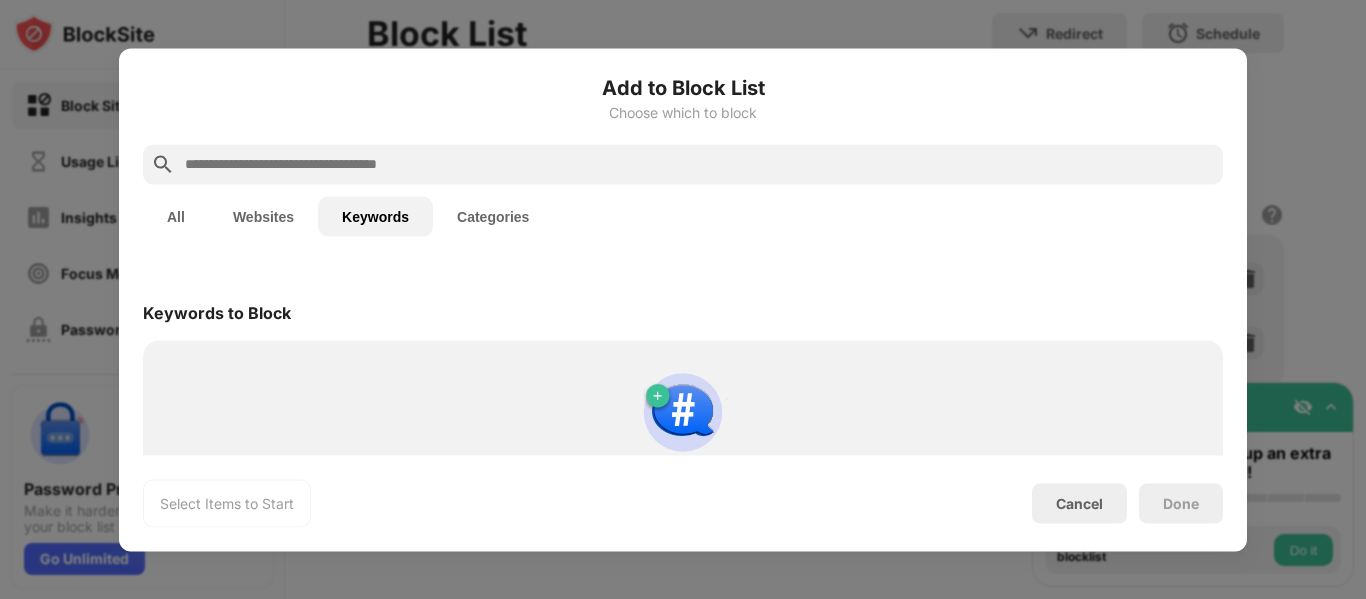 click at bounding box center (699, 164) 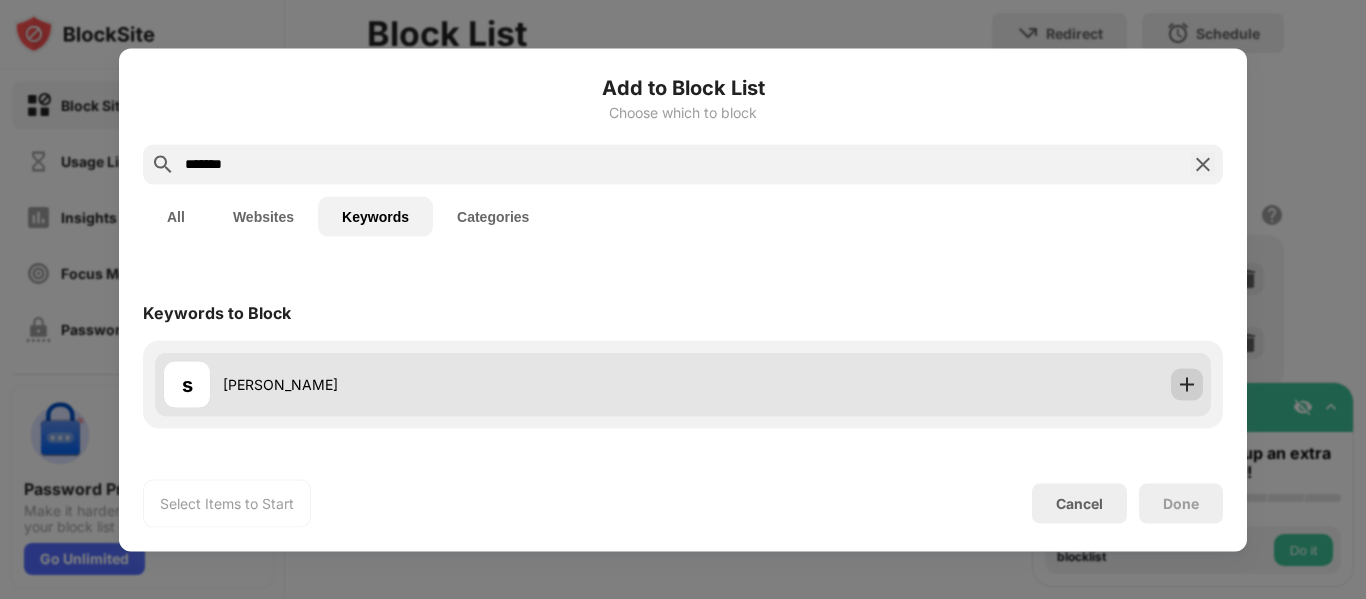 type on "*******" 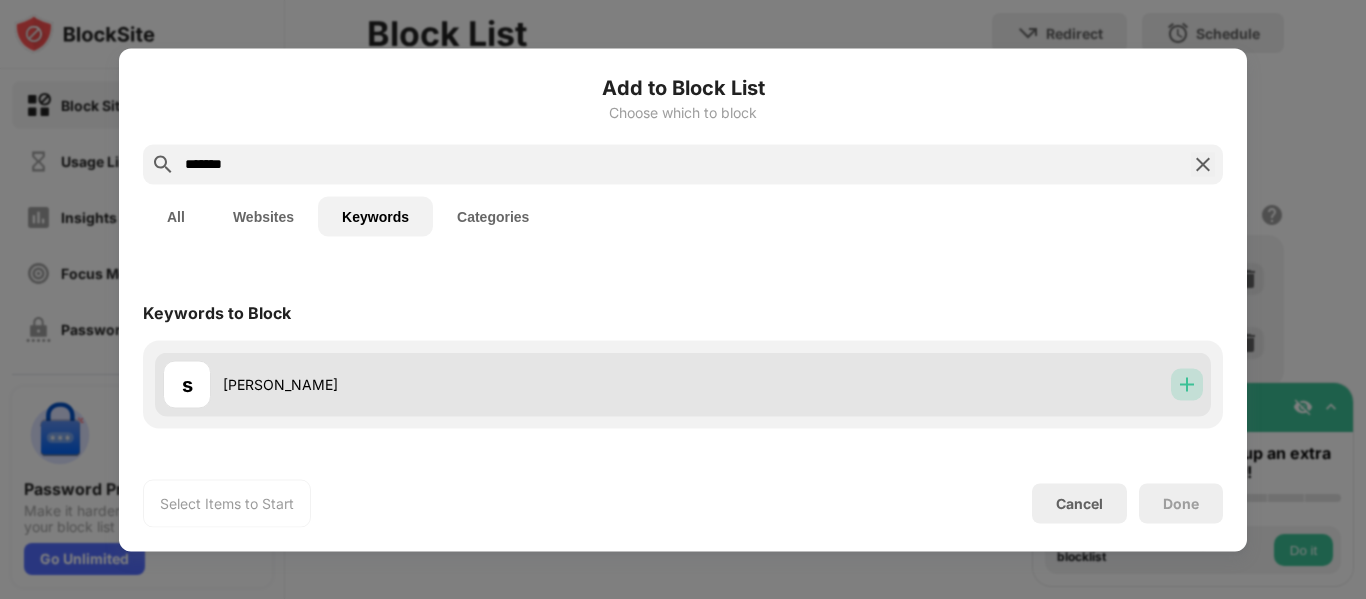 click at bounding box center (1187, 384) 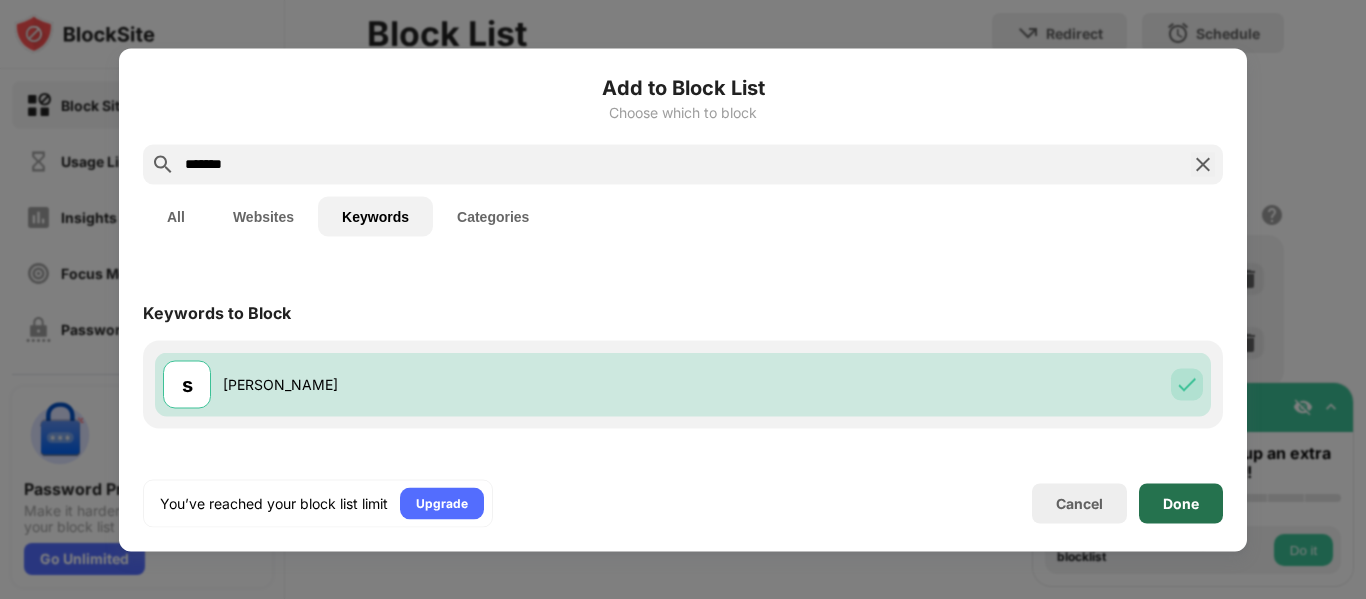 click on "Done" at bounding box center (1181, 503) 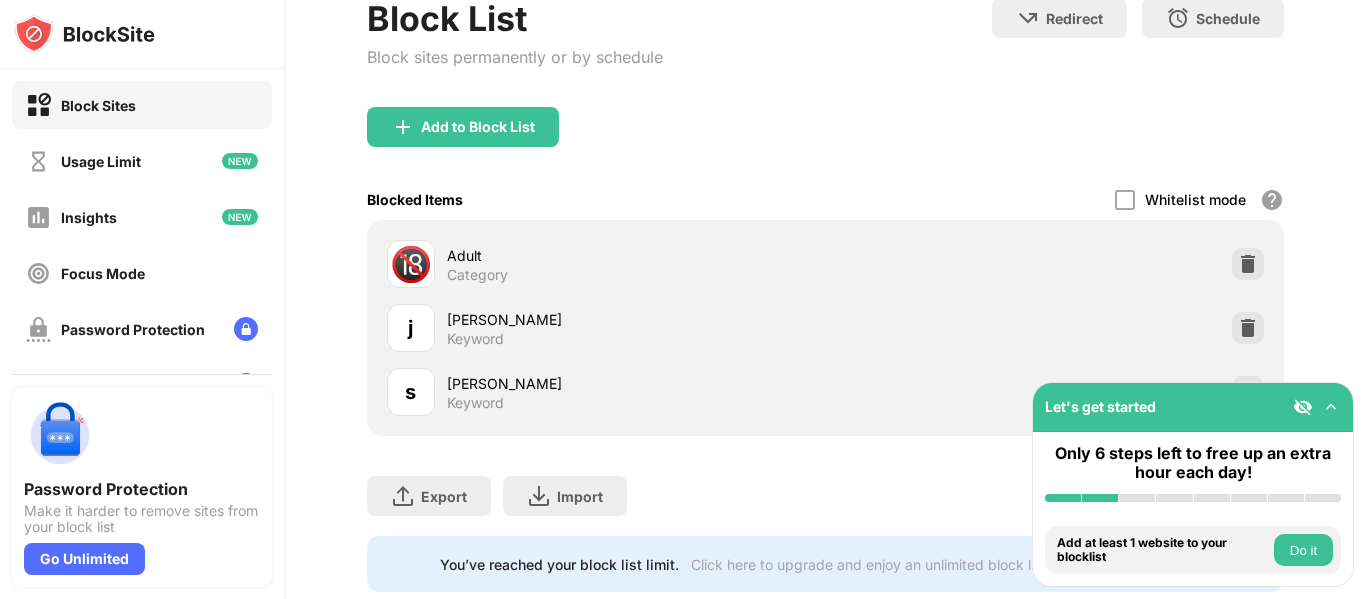 scroll, scrollTop: 191, scrollLeft: 0, axis: vertical 